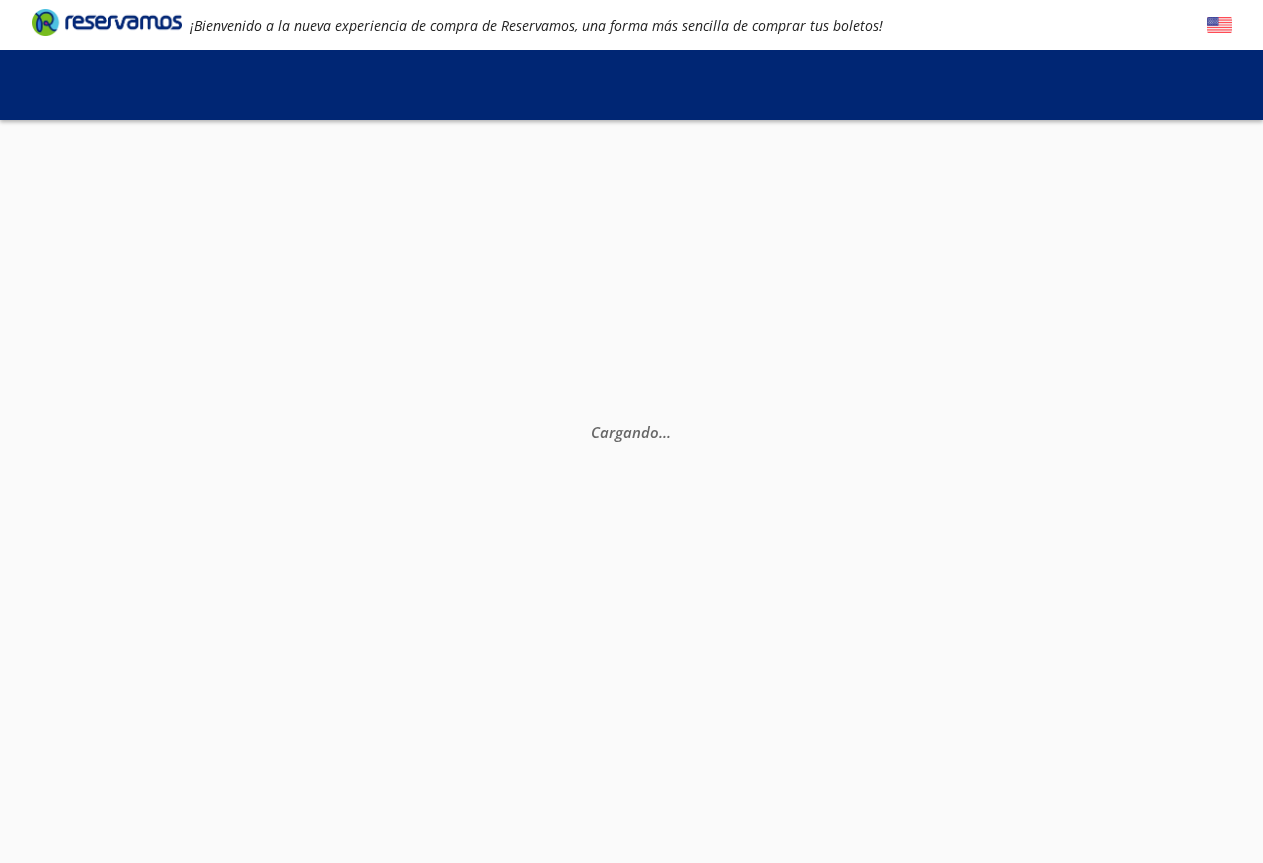 scroll, scrollTop: 0, scrollLeft: 0, axis: both 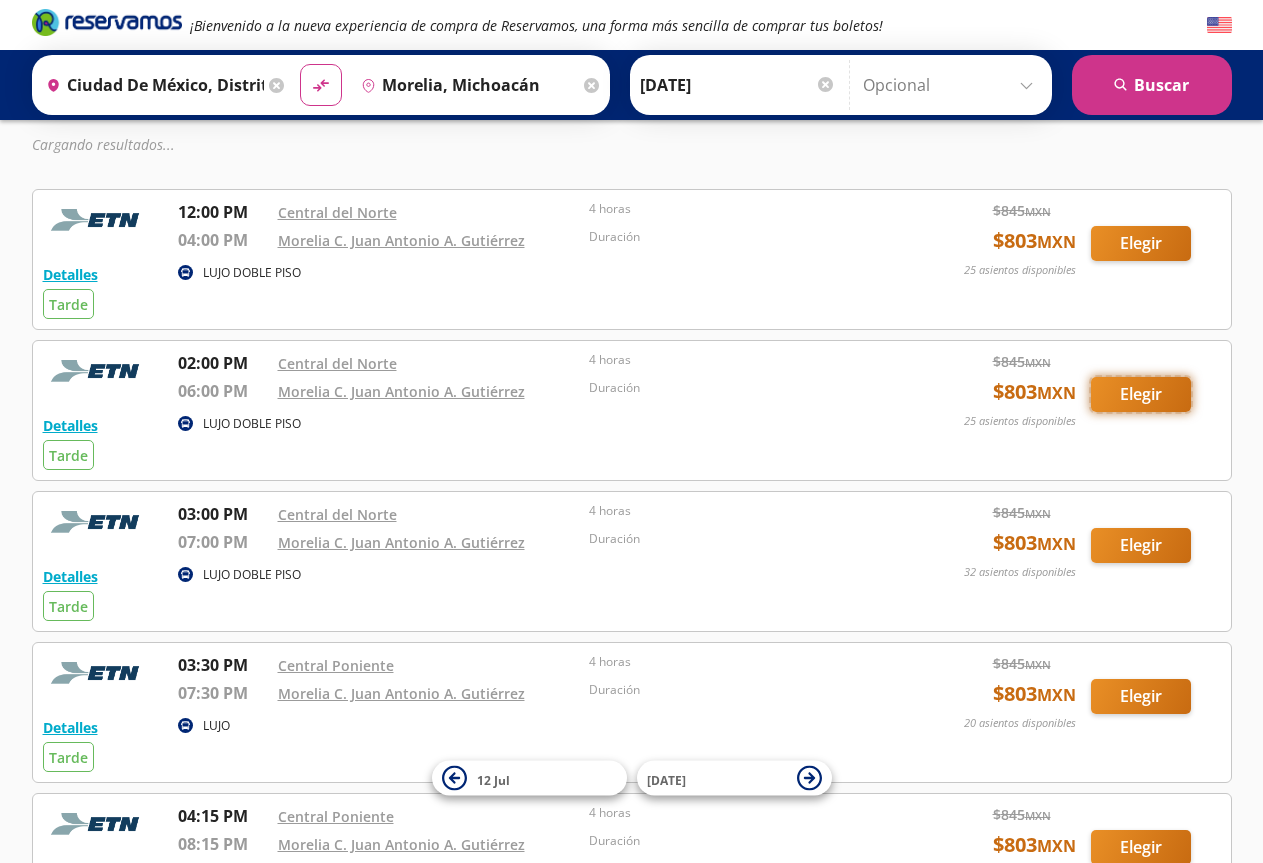 click on "Elegir" at bounding box center [1141, 243] 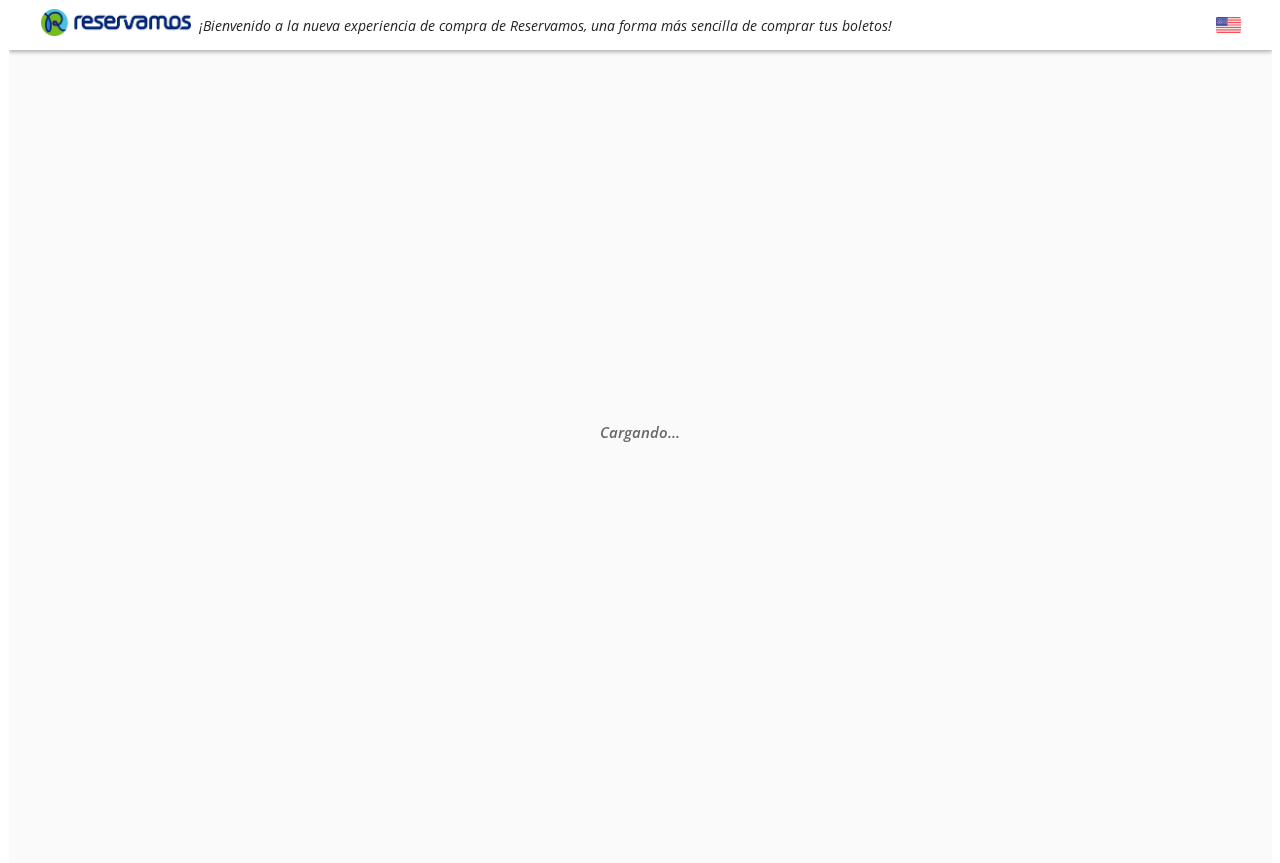 scroll, scrollTop: 0, scrollLeft: 0, axis: both 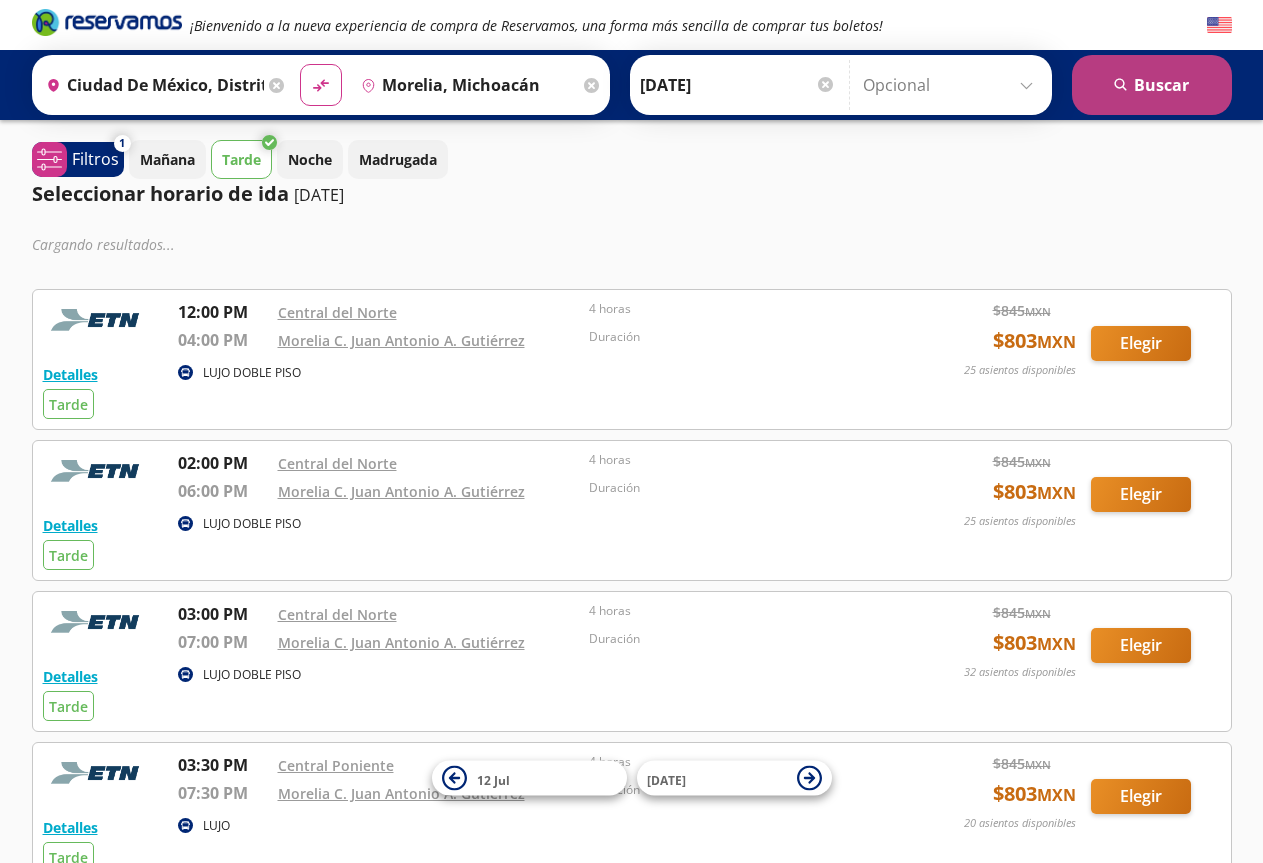 click on "search" at bounding box center [1121, 85] 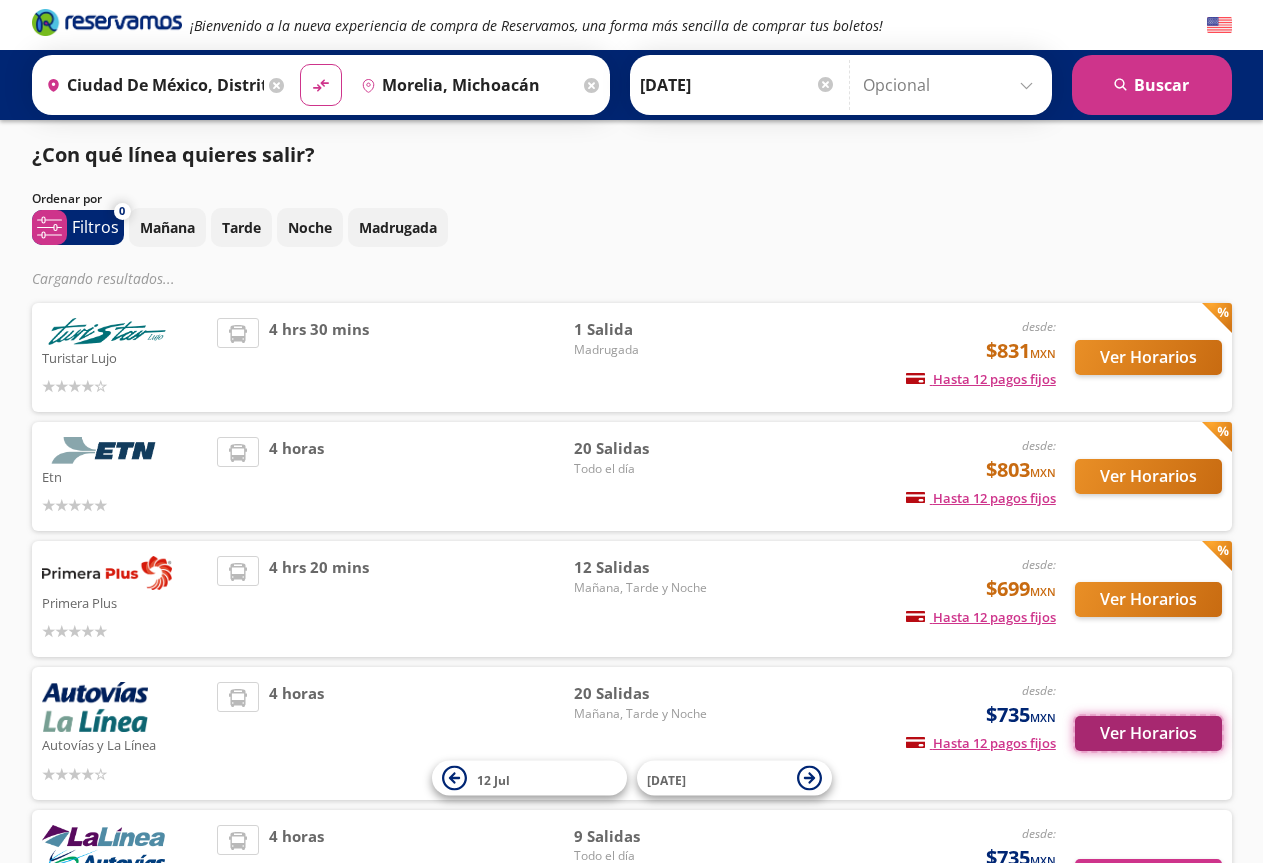 click on "Ver Horarios" at bounding box center [1148, 733] 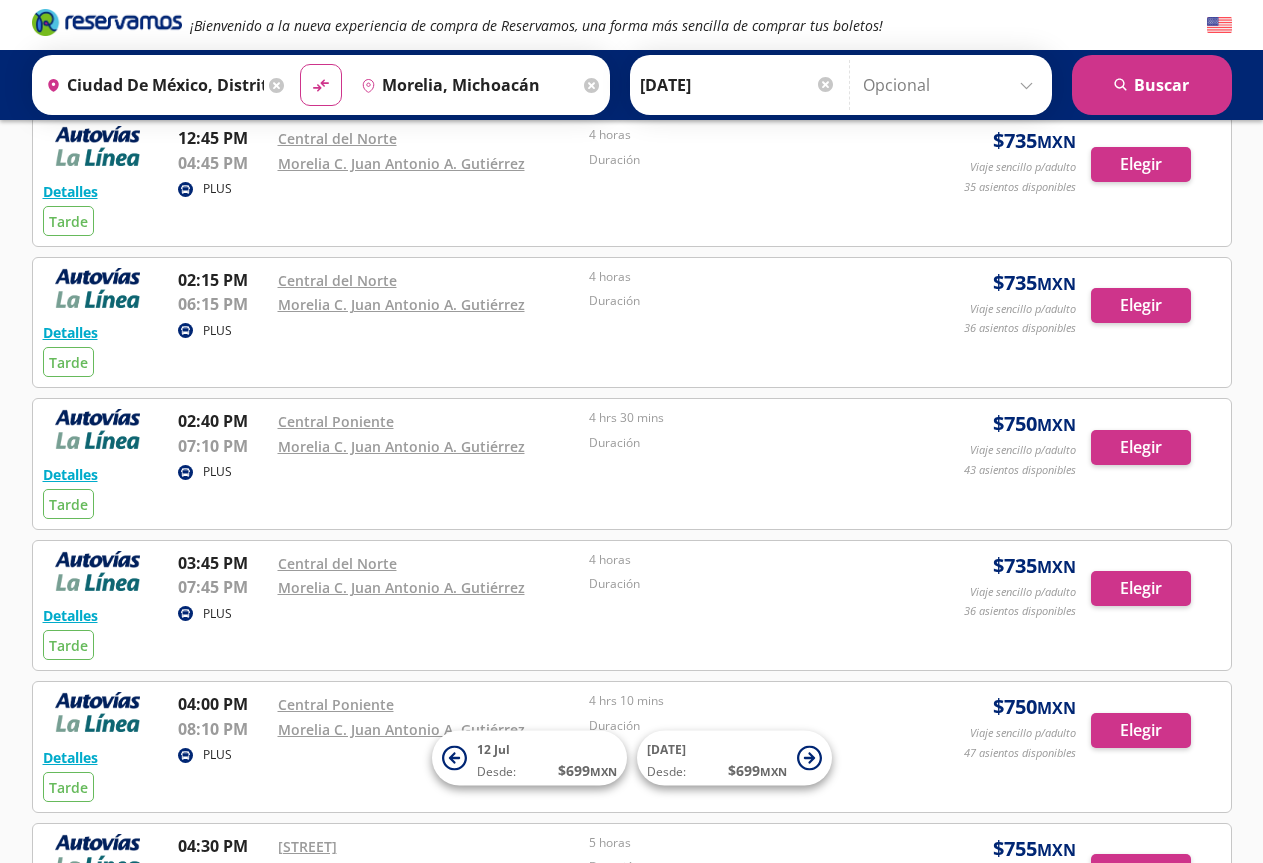 scroll, scrollTop: 200, scrollLeft: 0, axis: vertical 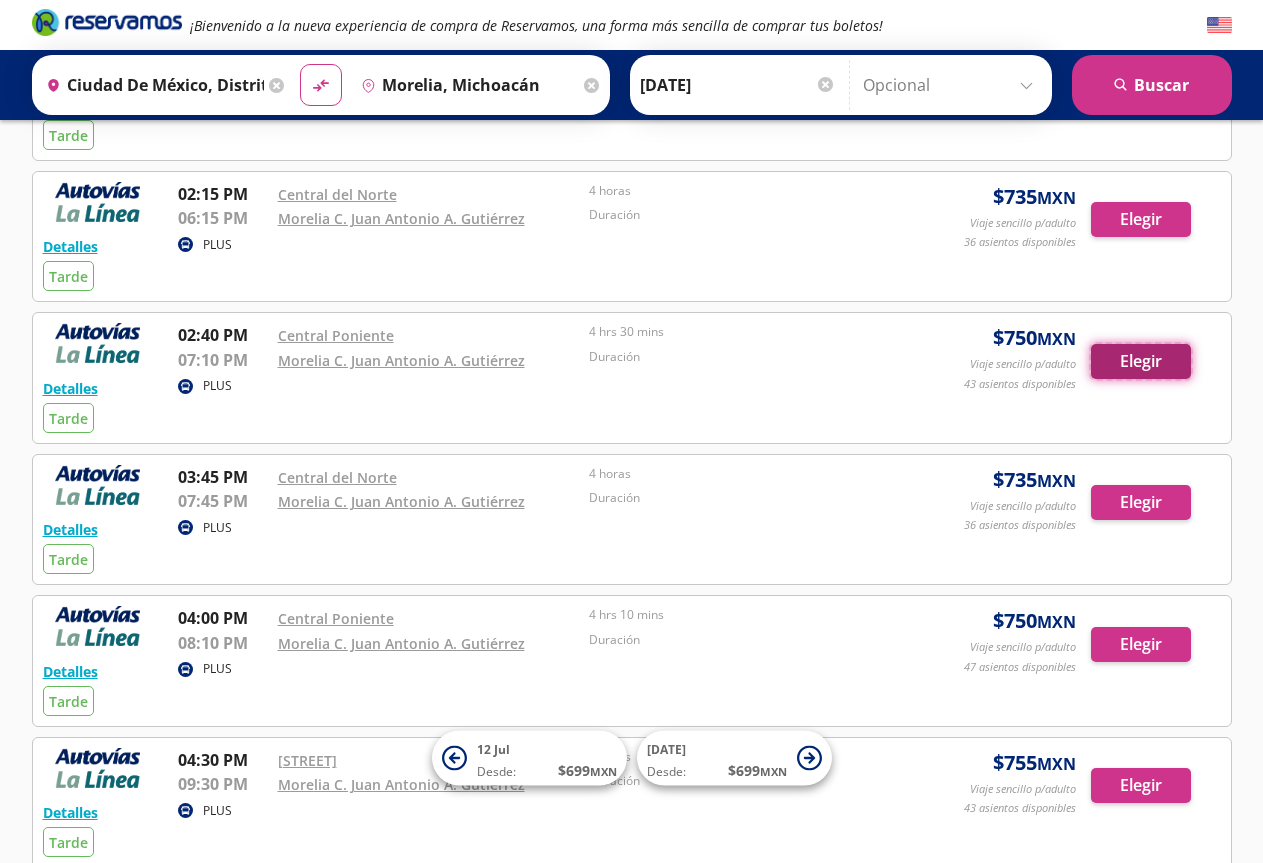click on "Elegir" at bounding box center [1141, 78] 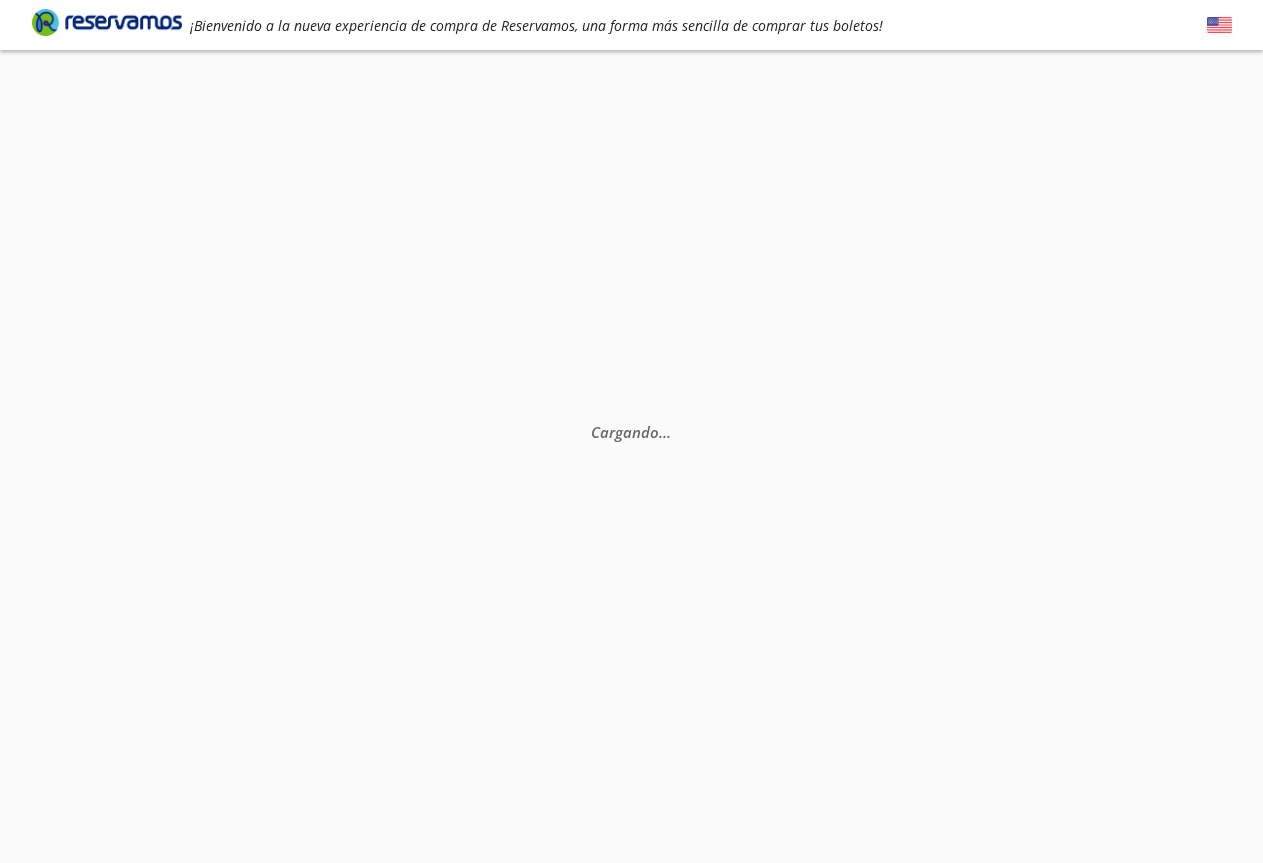 scroll, scrollTop: 0, scrollLeft: 0, axis: both 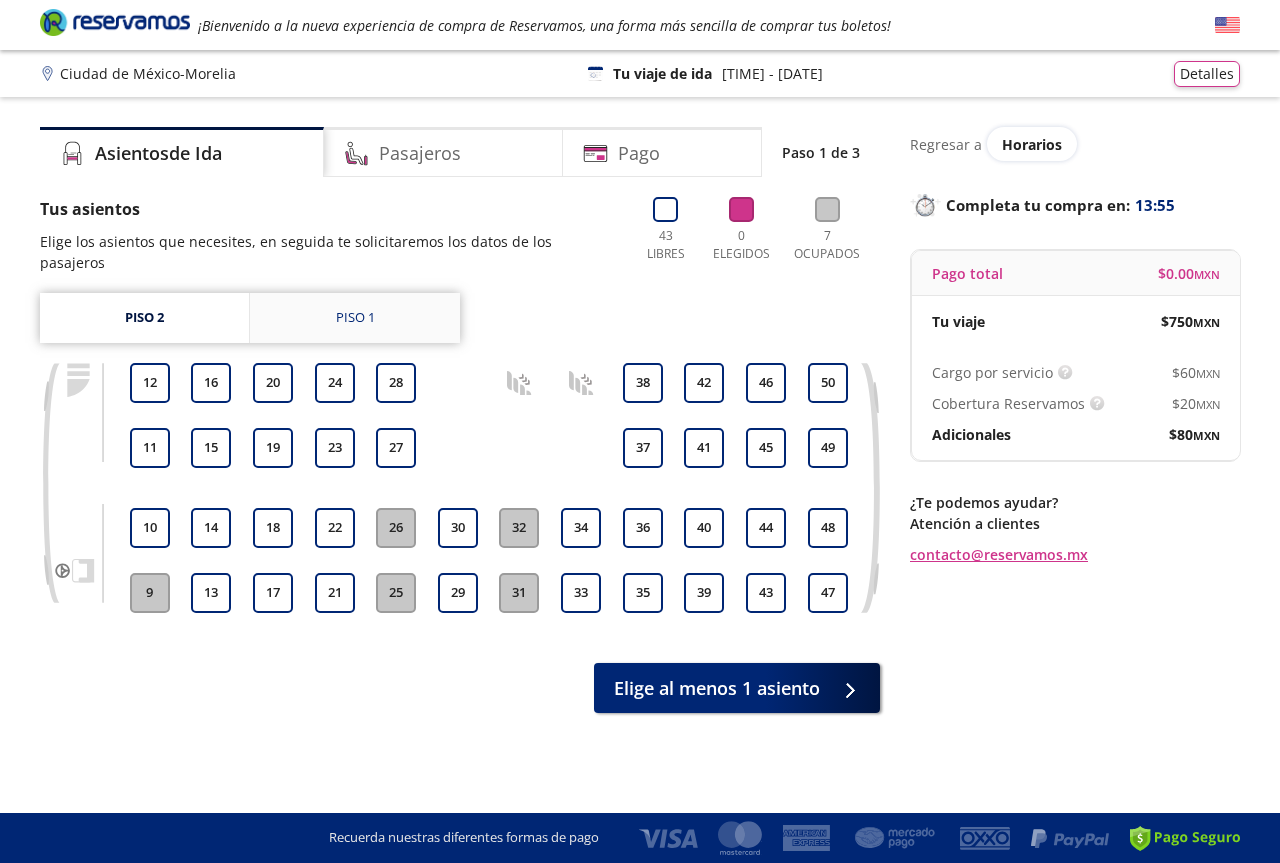 click on "Piso 1" at bounding box center [355, 318] 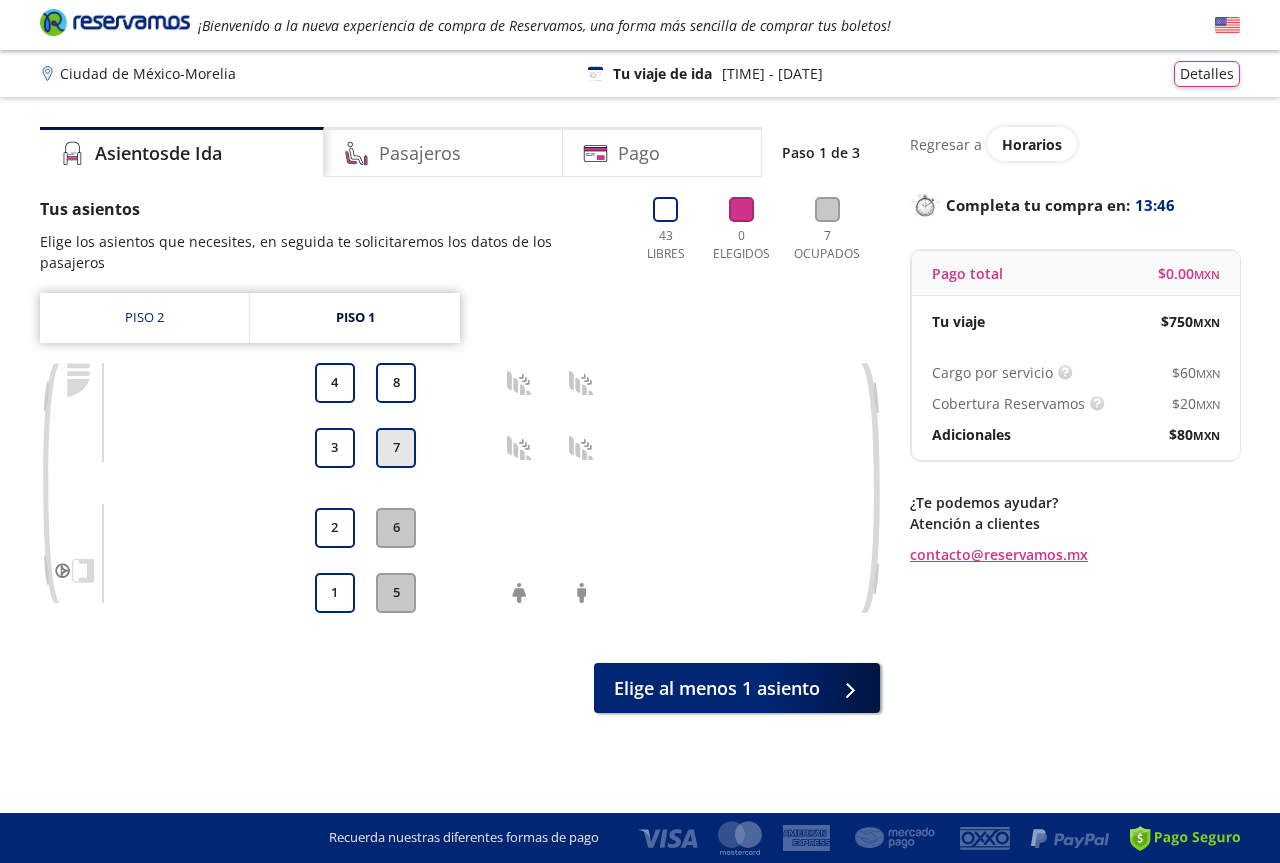 click on "7" at bounding box center [335, 593] 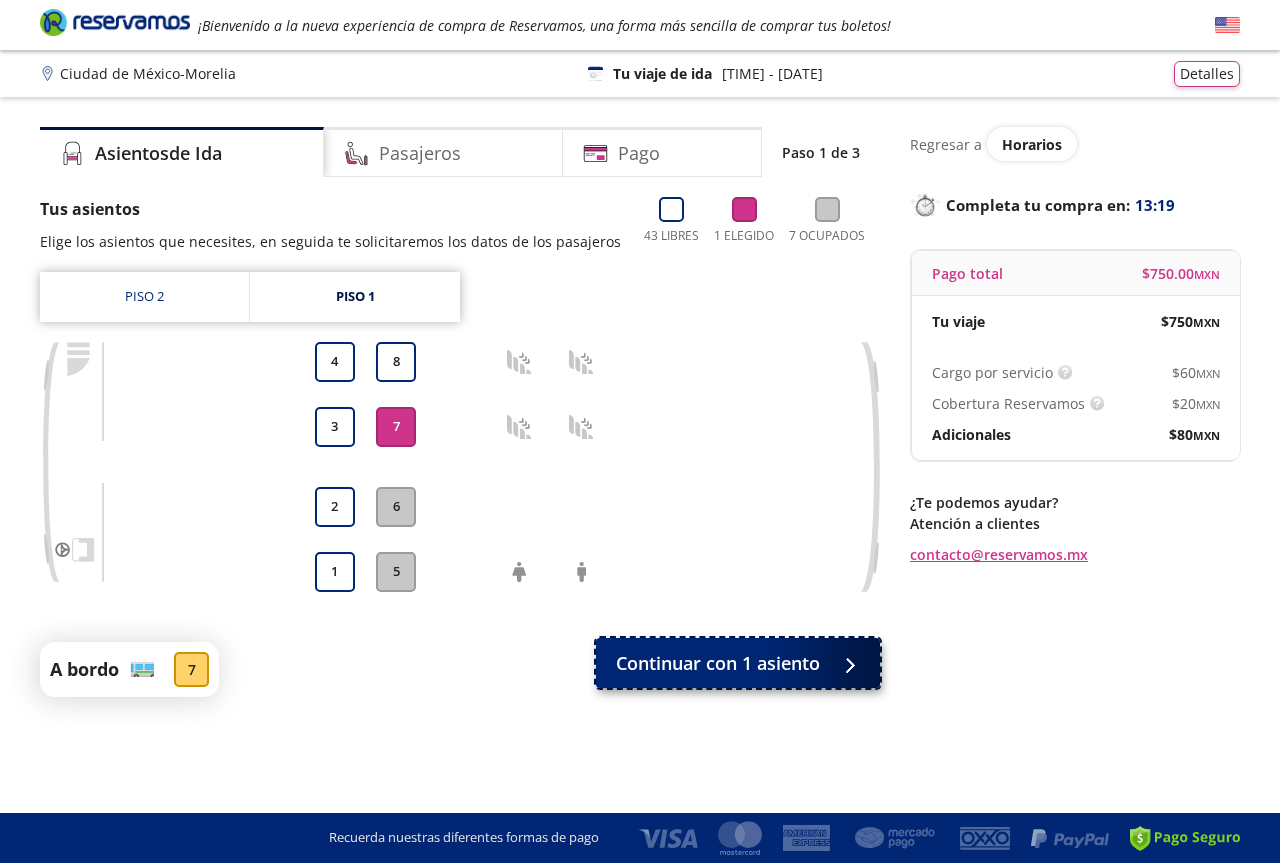 click on "Continuar con 1 asiento" at bounding box center [718, 663] 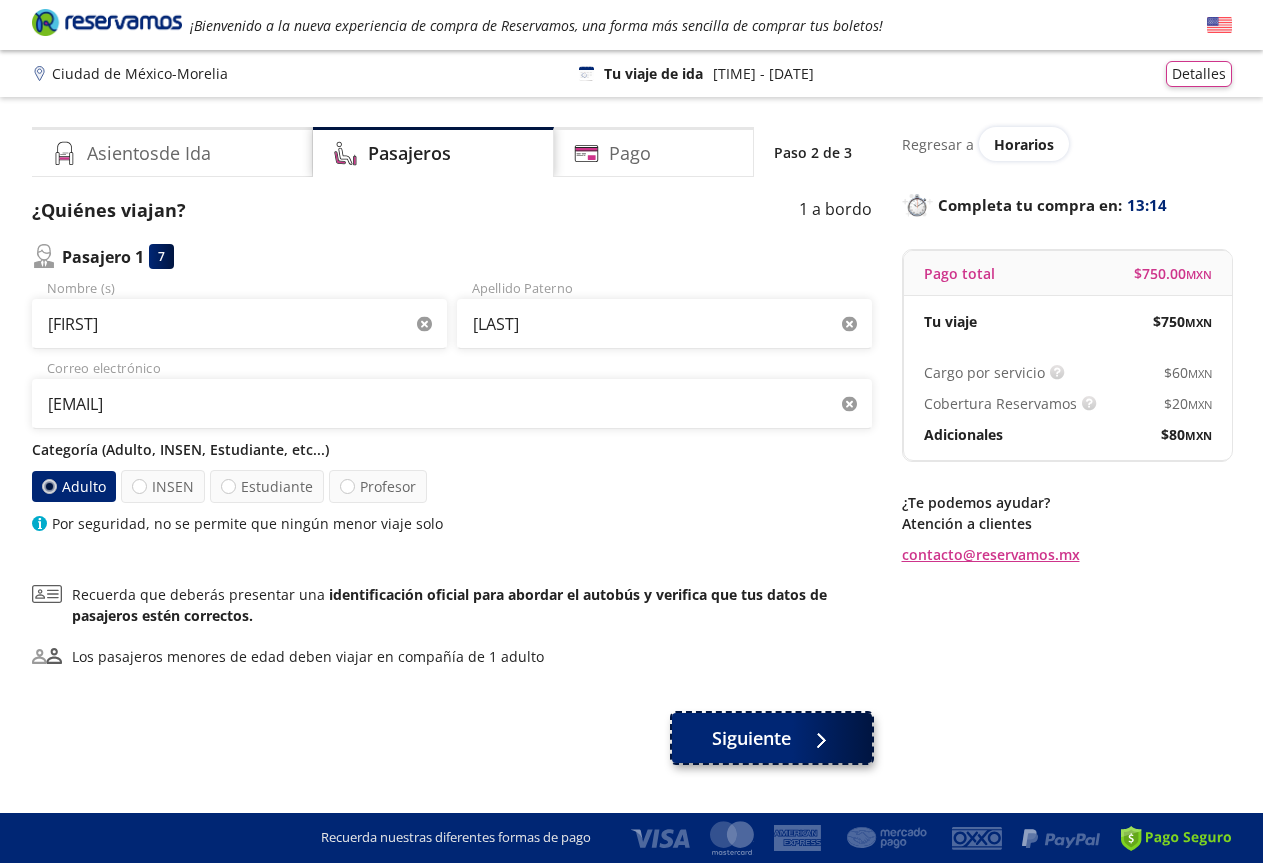 click on "Siguiente" at bounding box center [751, 738] 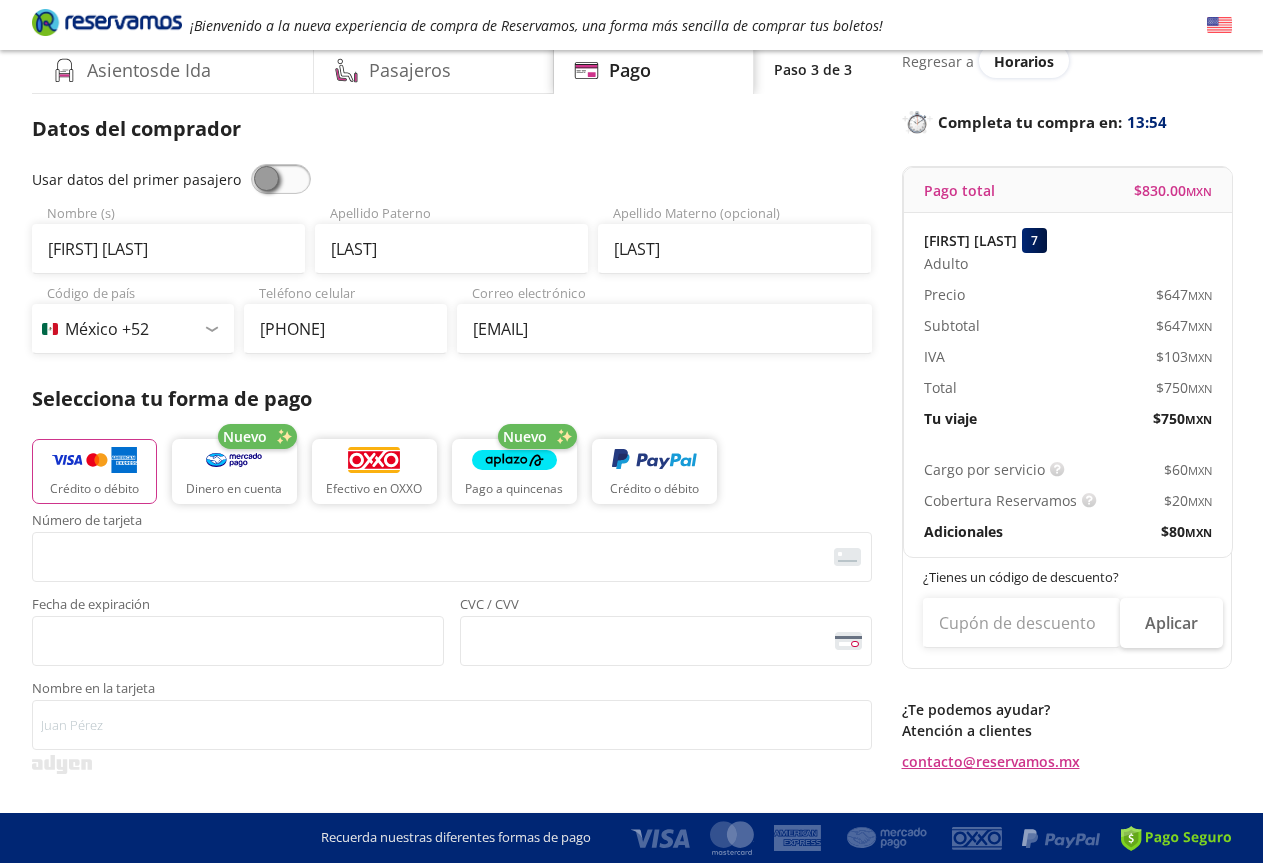 scroll, scrollTop: 100, scrollLeft: 0, axis: vertical 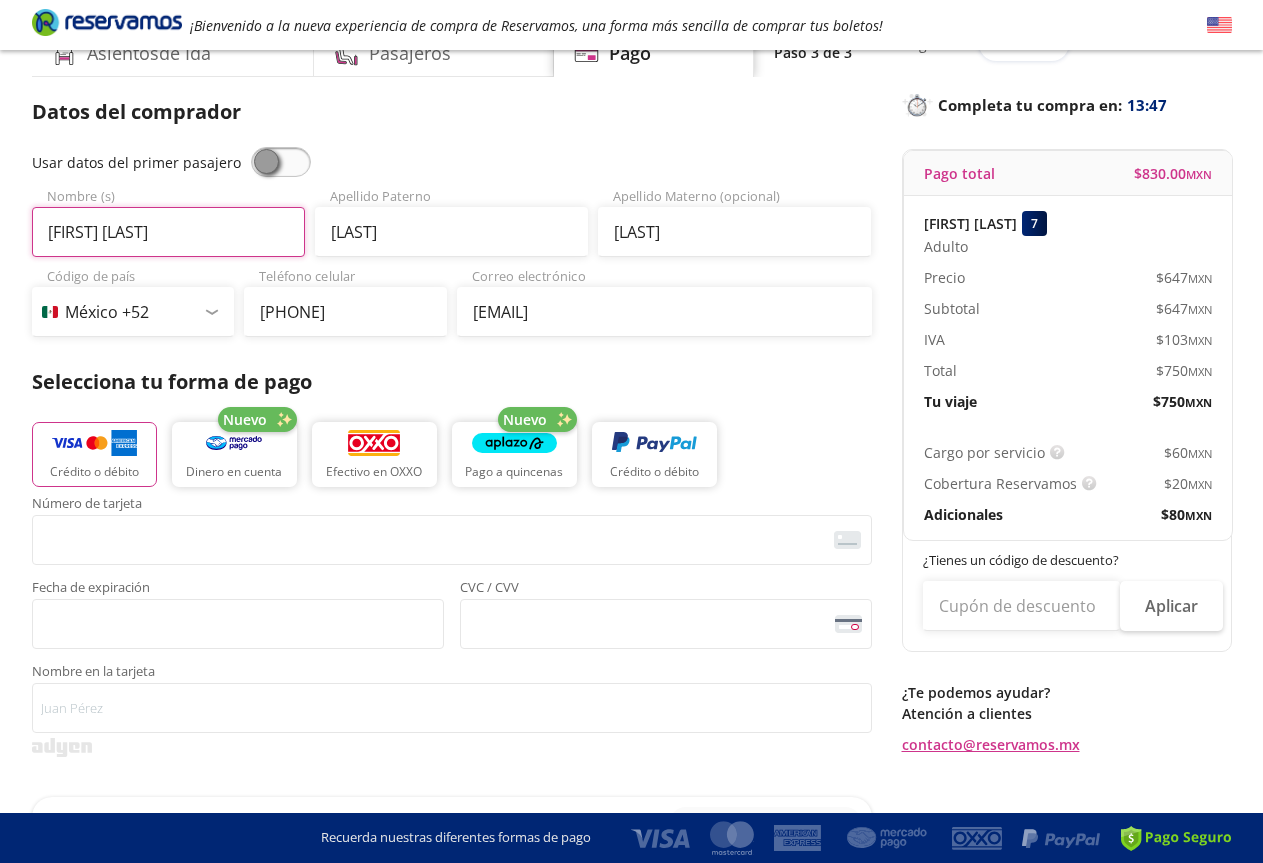 click on "[FIRST] [LAST]" at bounding box center [168, 232] 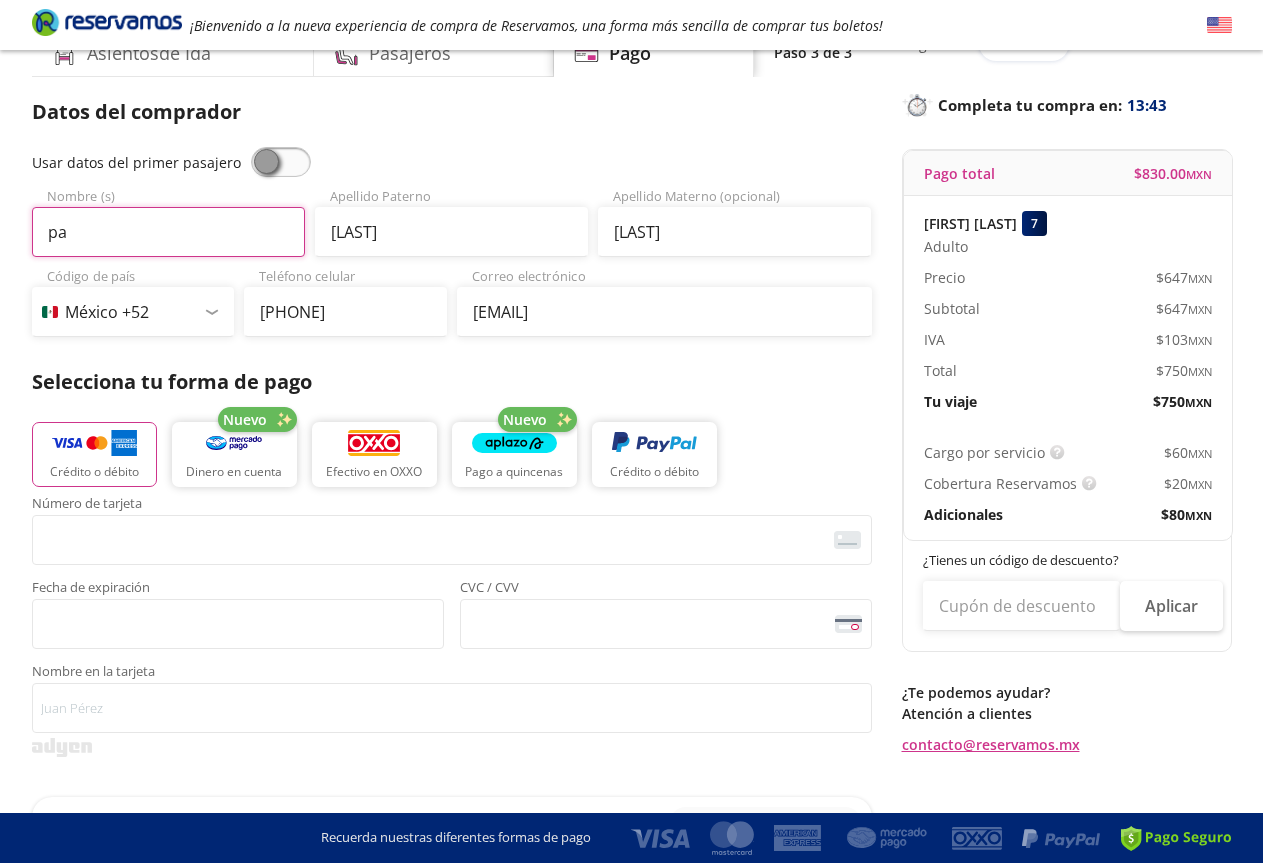 type on "p" 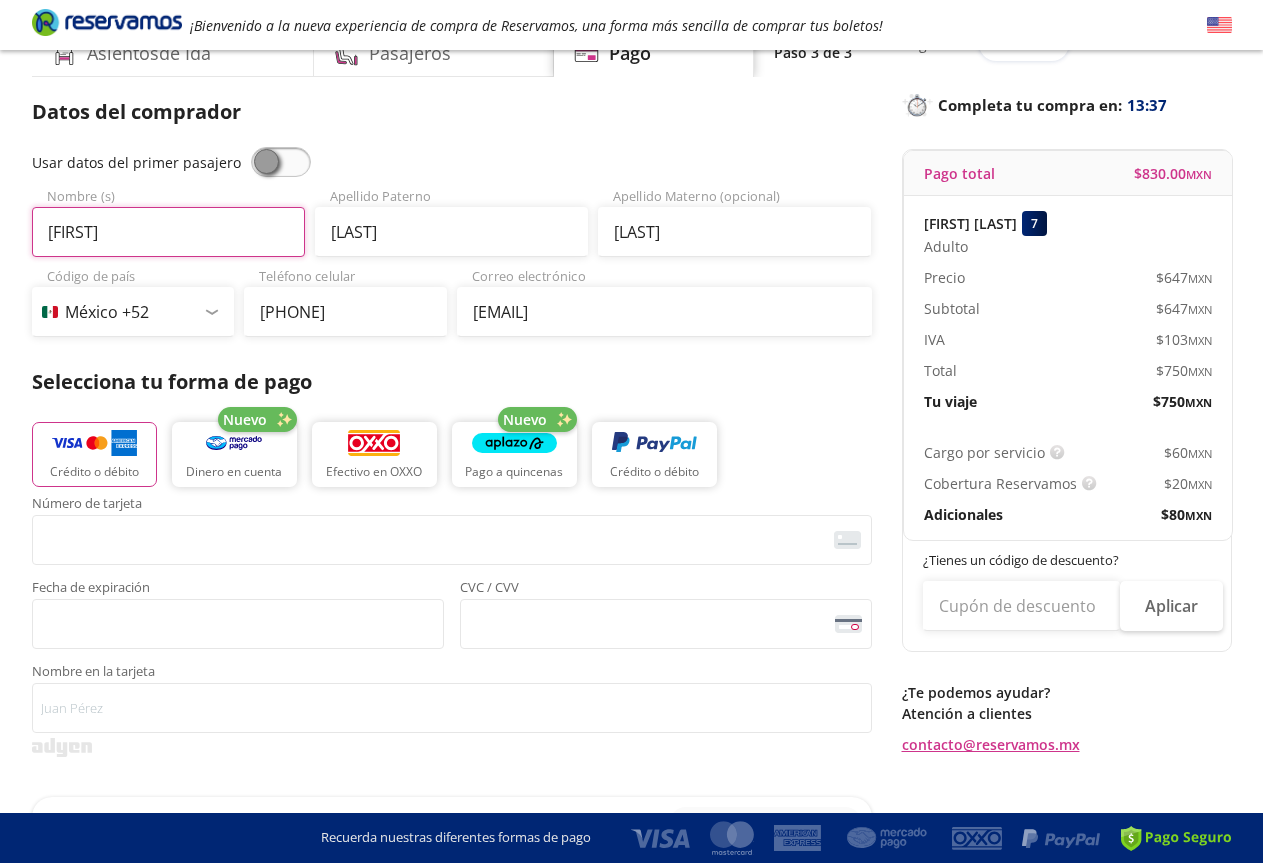 type on "[FIRST]" 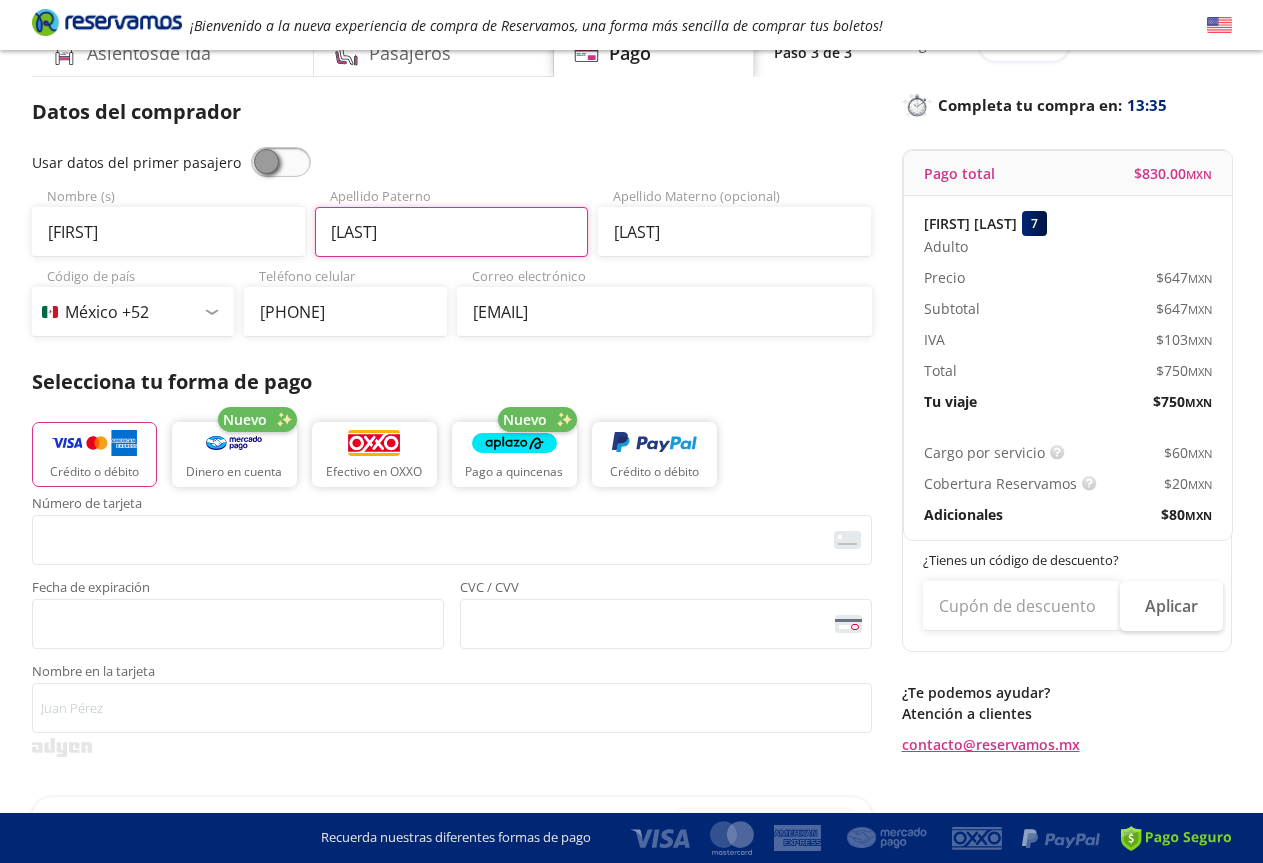 type on "[LAST]" 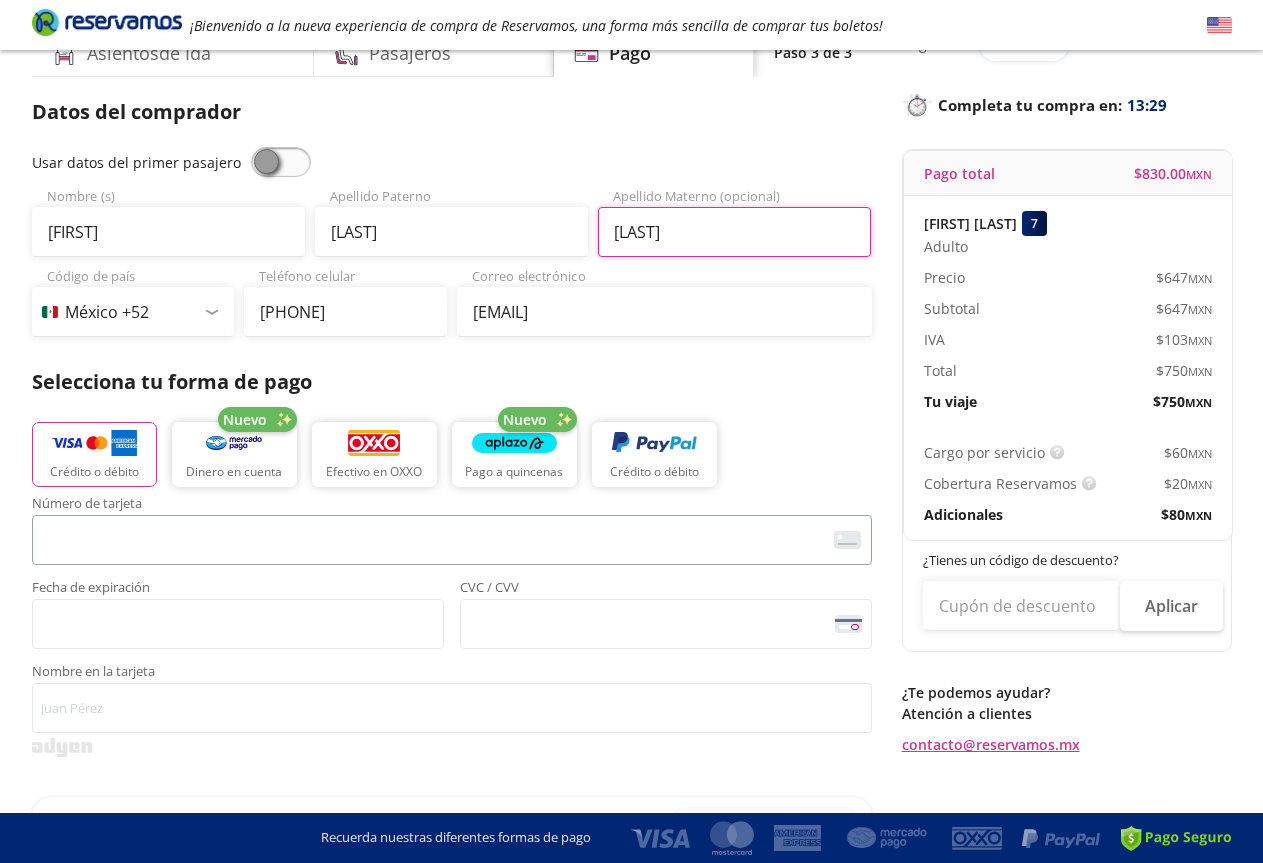 type on "[LAST]" 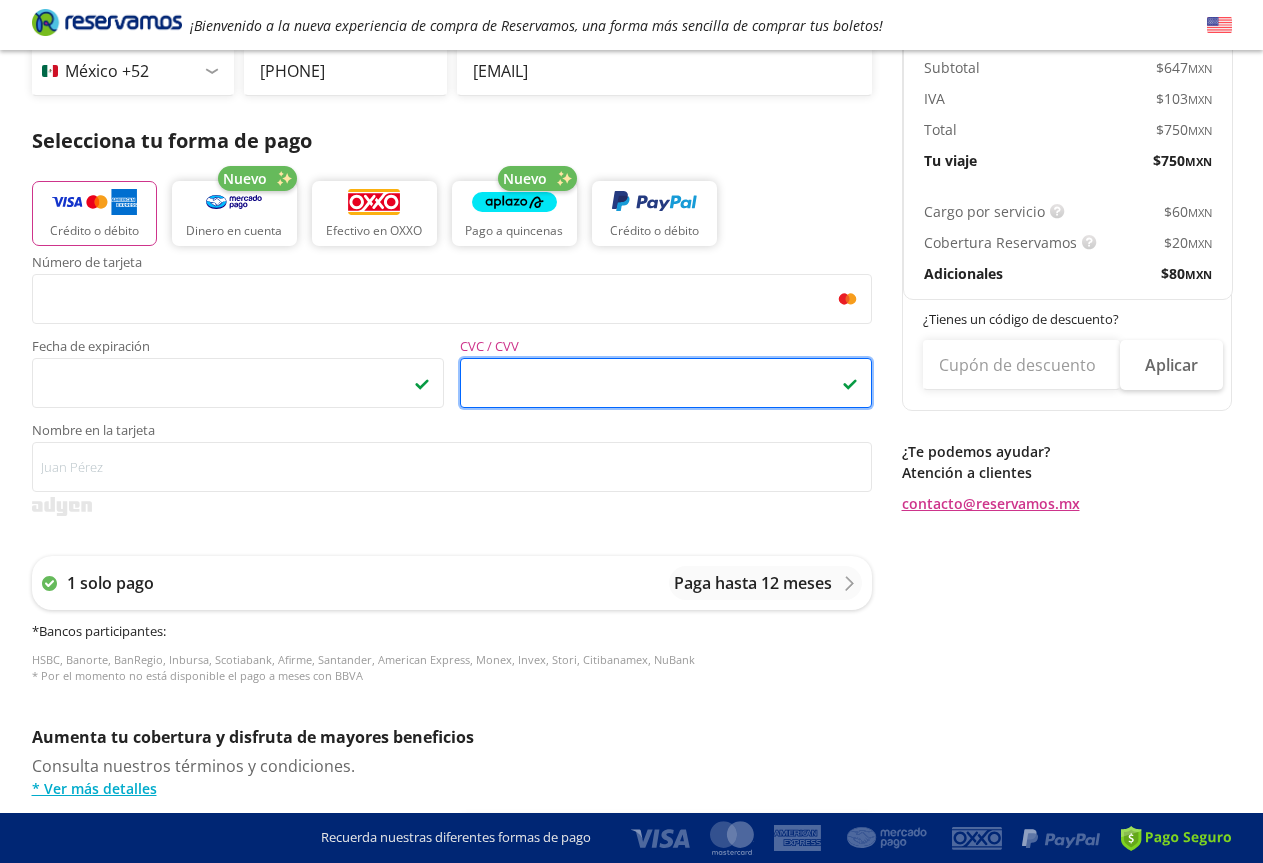 scroll, scrollTop: 400, scrollLeft: 0, axis: vertical 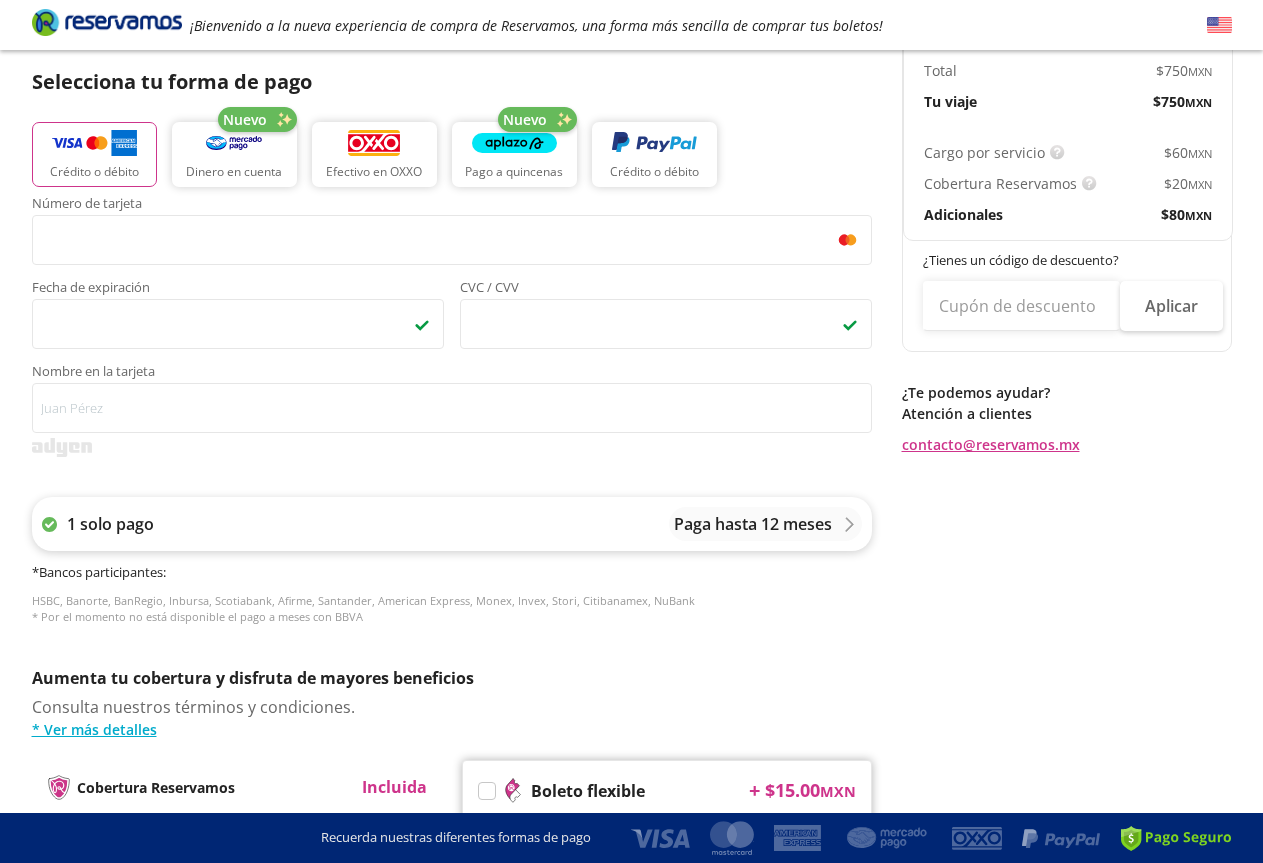 click at bounding box center [849, 524] 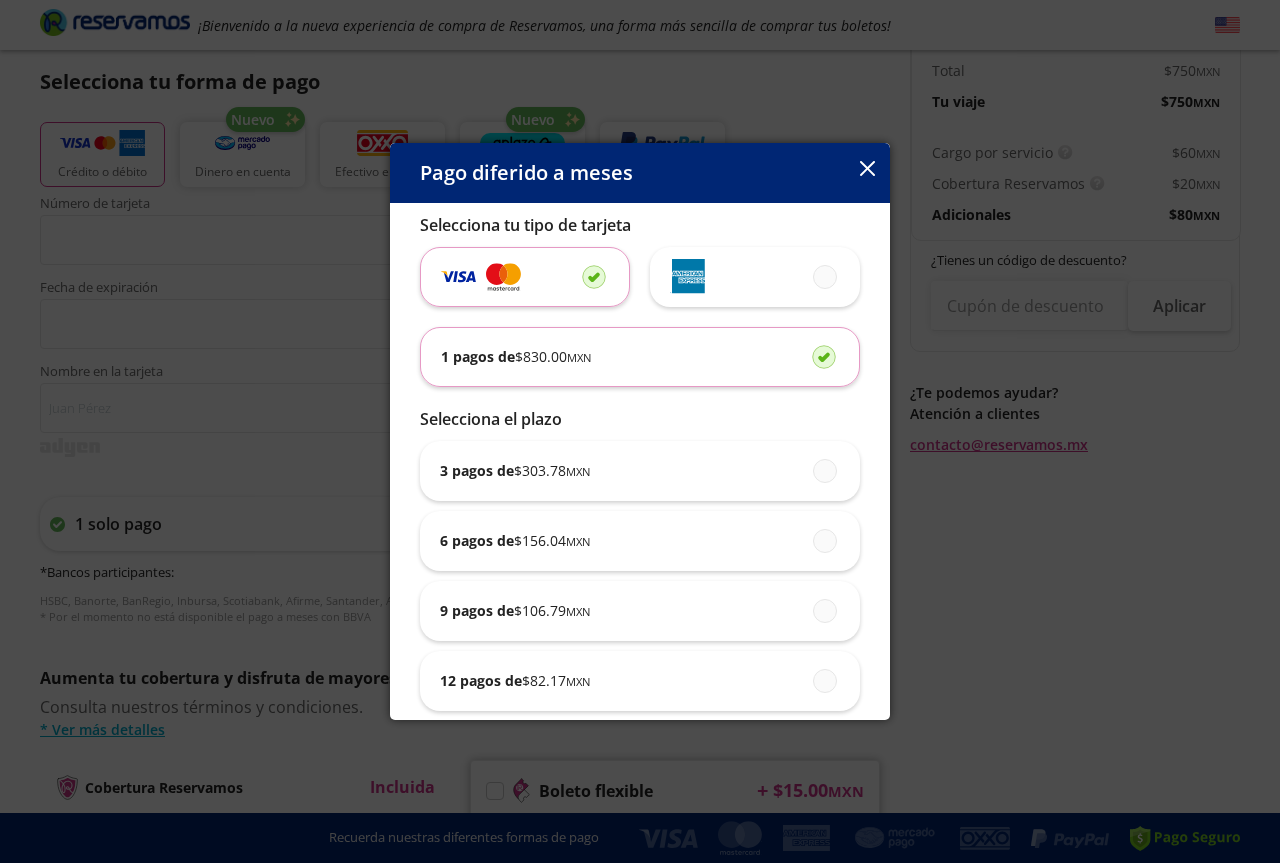 click on "Pago diferido a meses" at bounding box center (640, 173) 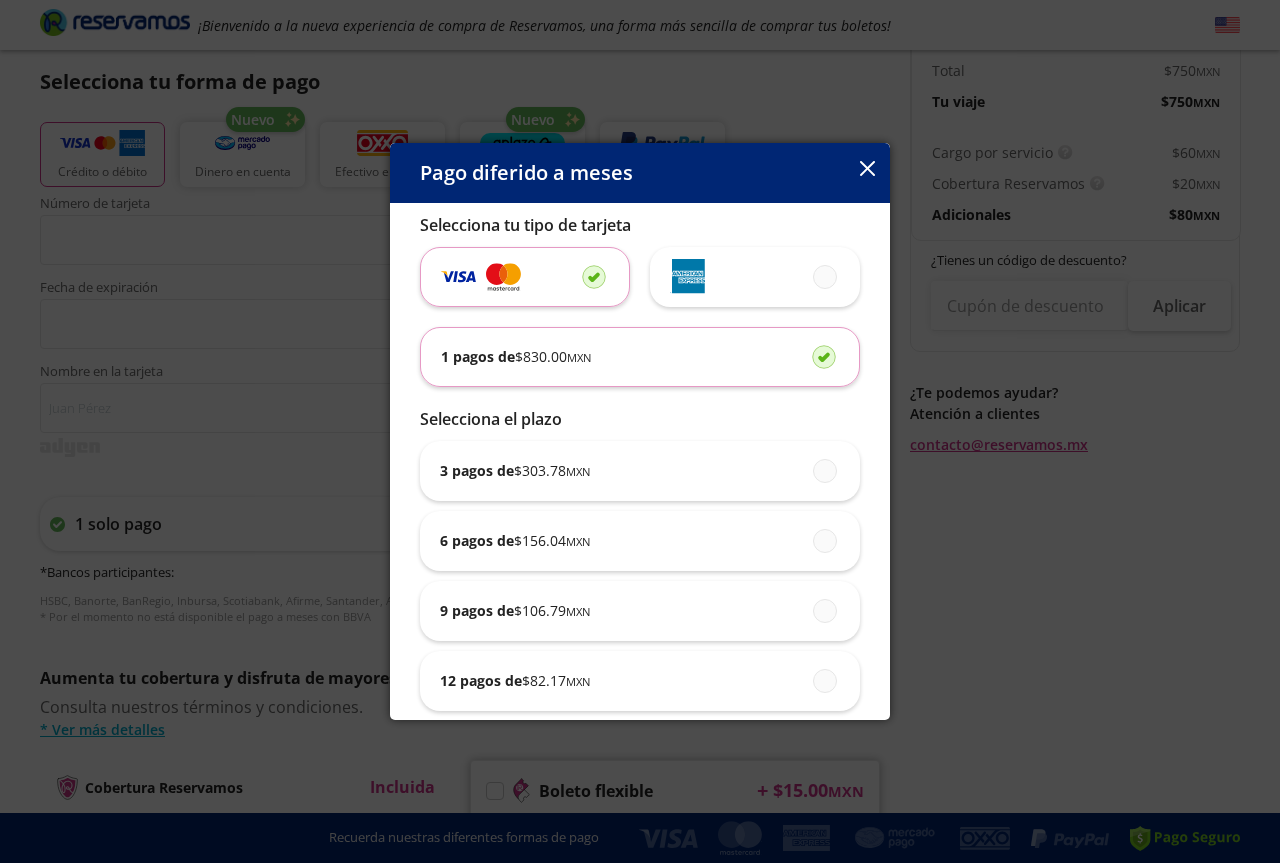 click at bounding box center (867, 168) 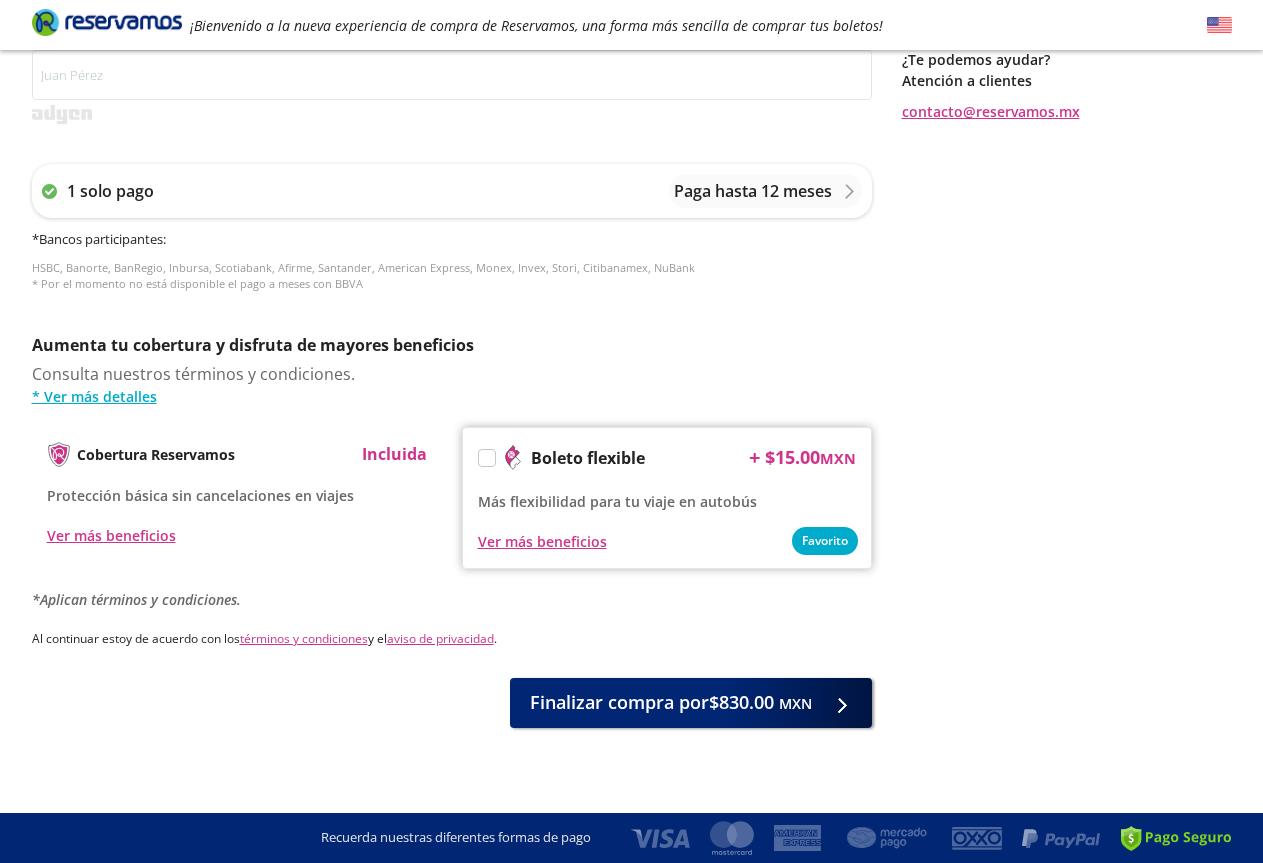 scroll, scrollTop: 738, scrollLeft: 0, axis: vertical 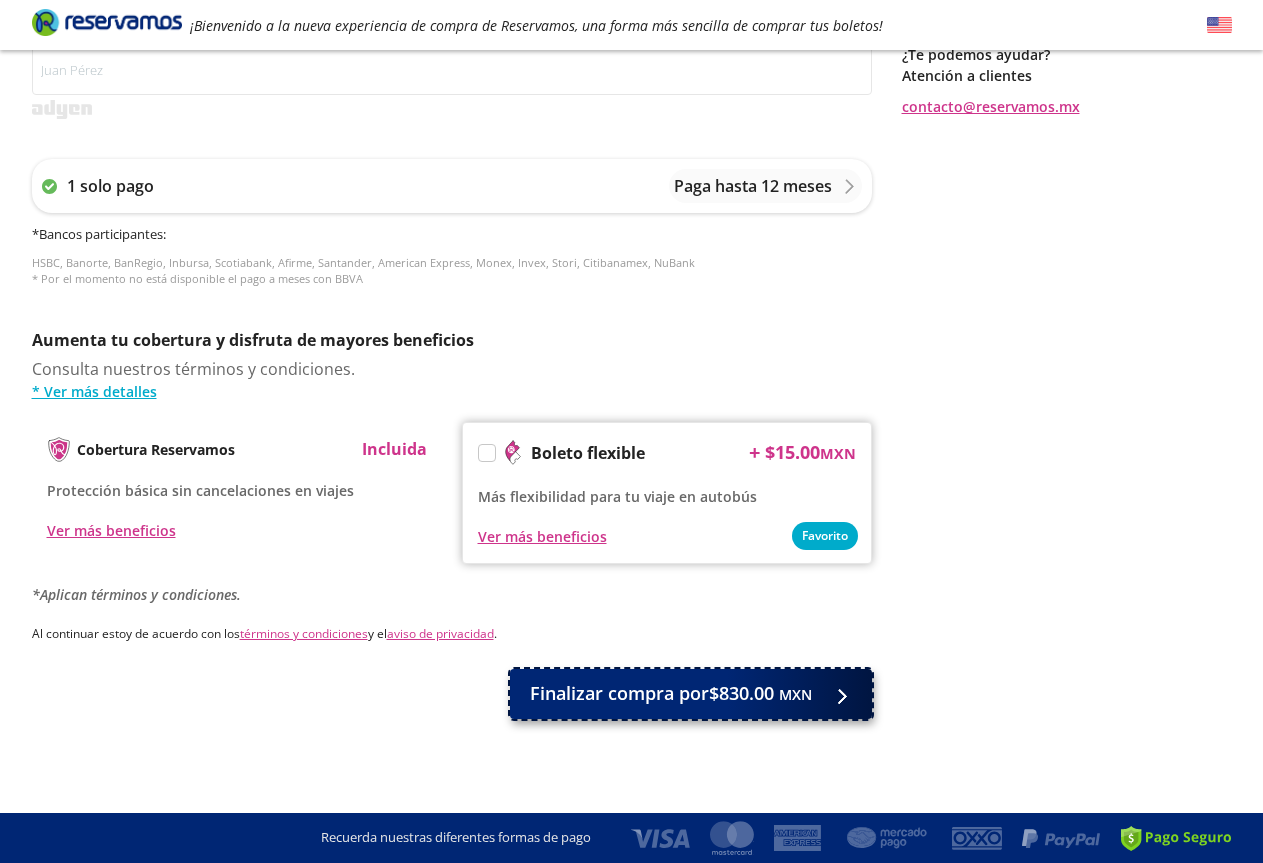 click on "MXN" at bounding box center [795, 694] 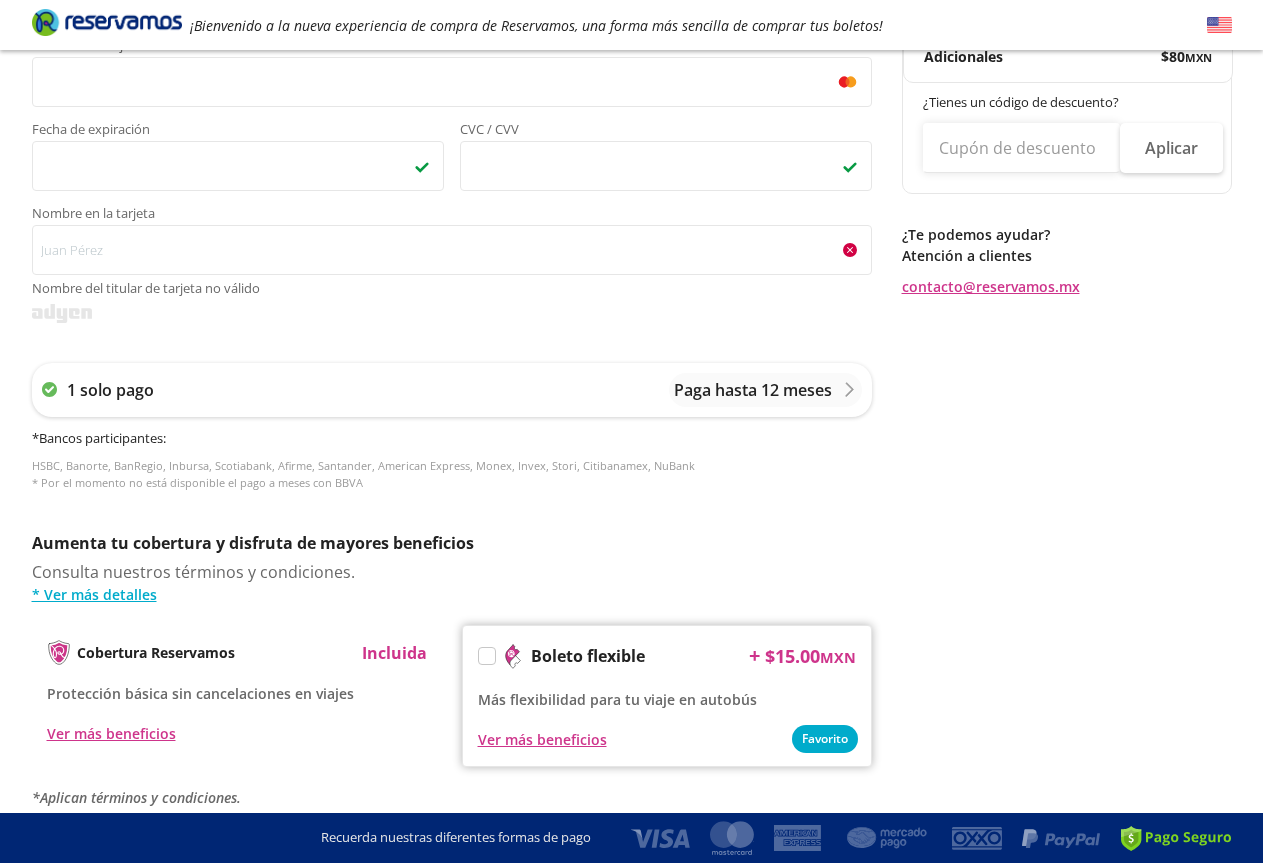 scroll, scrollTop: 761, scrollLeft: 0, axis: vertical 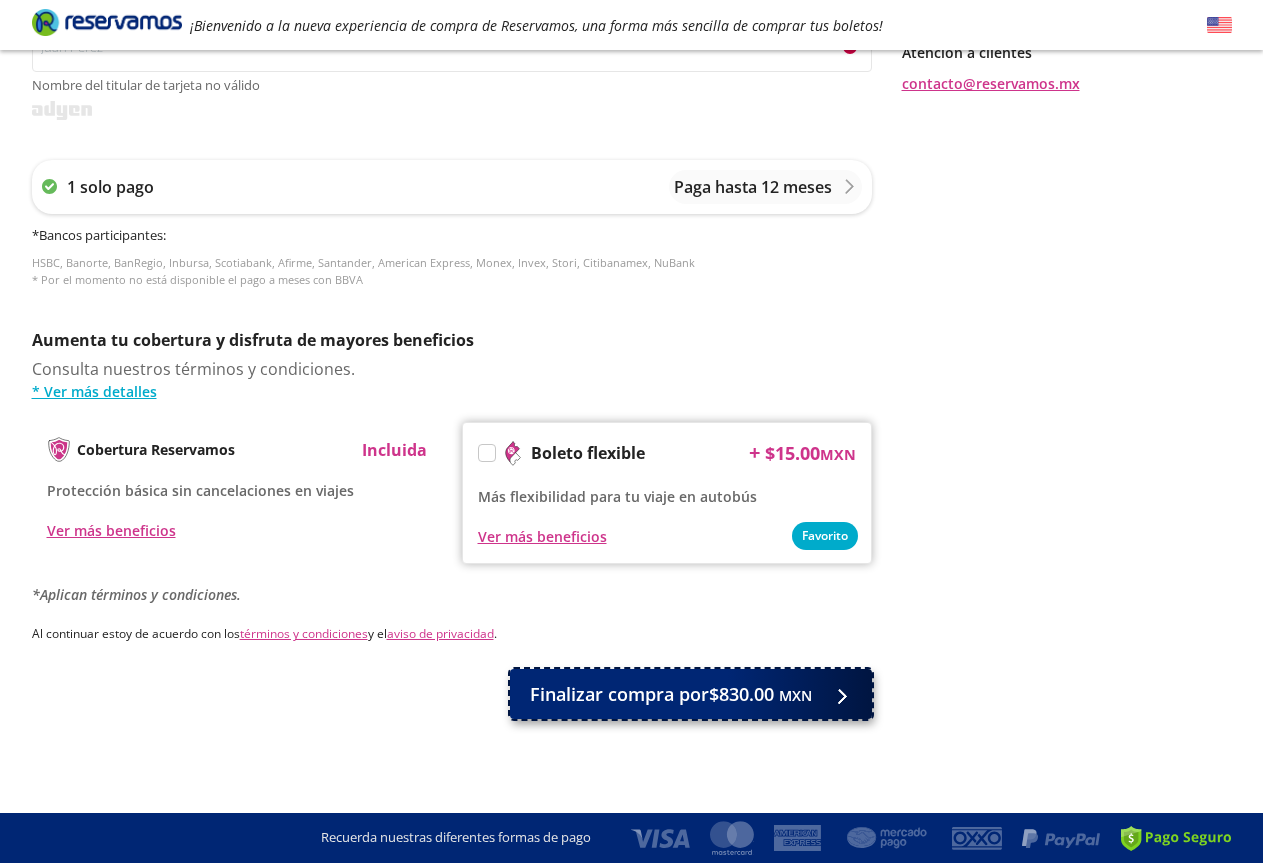 click at bounding box center [837, 694] 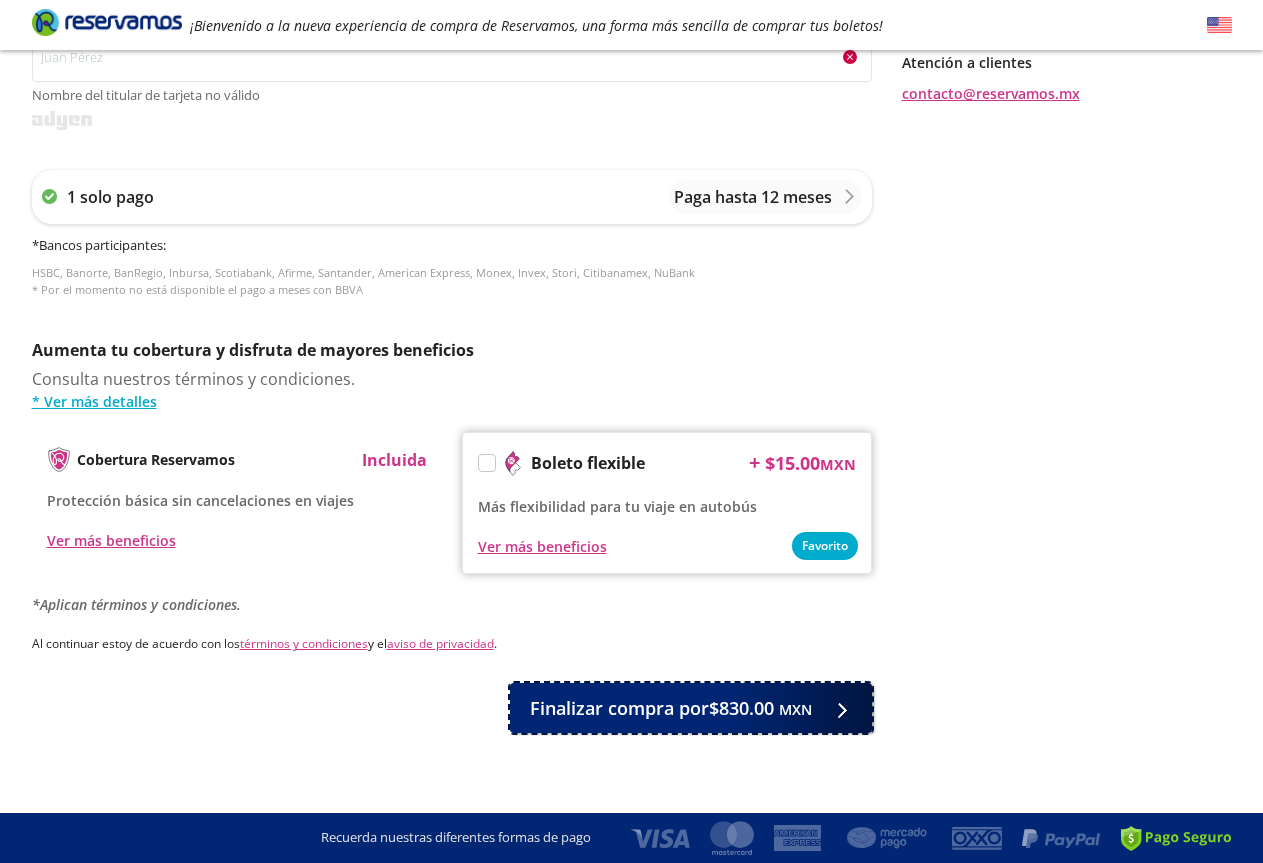 scroll, scrollTop: 761, scrollLeft: 0, axis: vertical 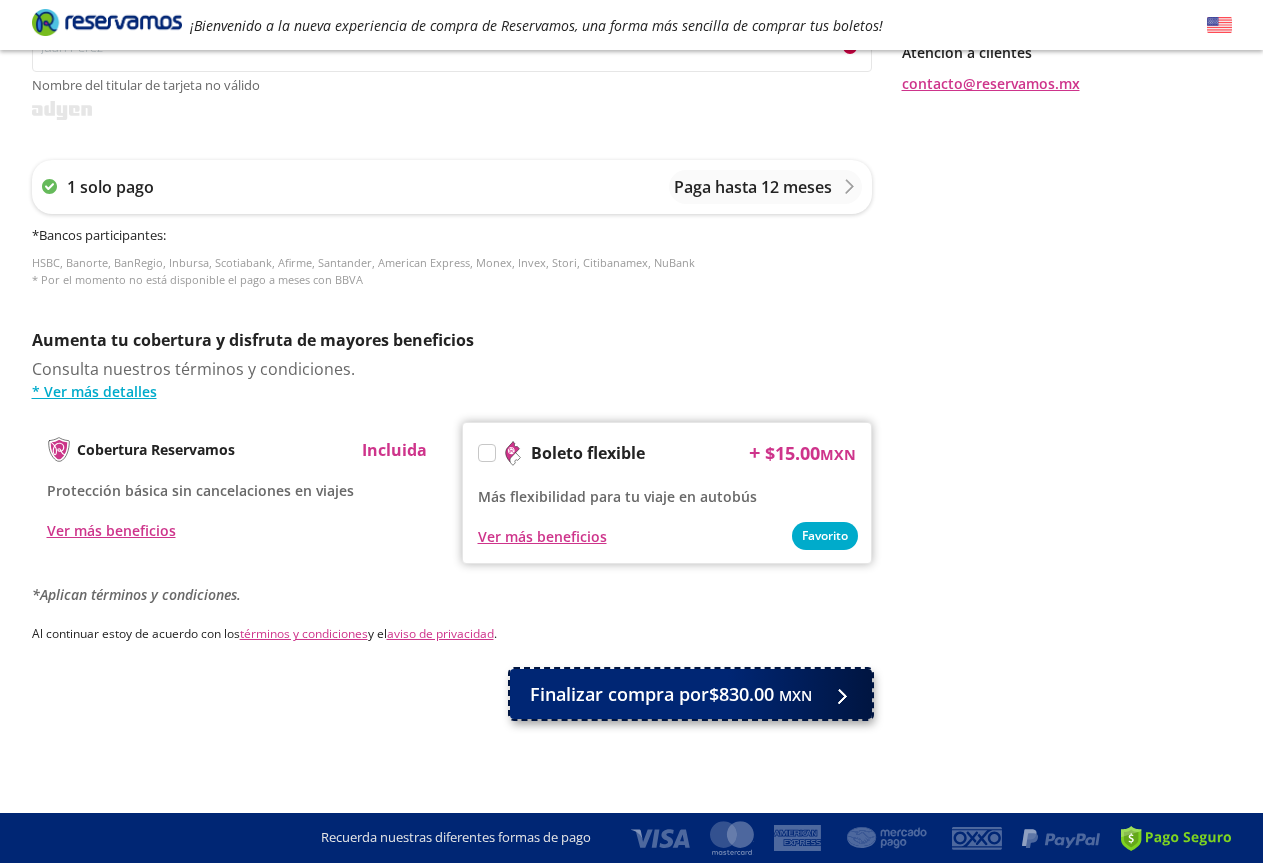 click on "Finalizar compra por  $830.00   MXN" at bounding box center [671, 694] 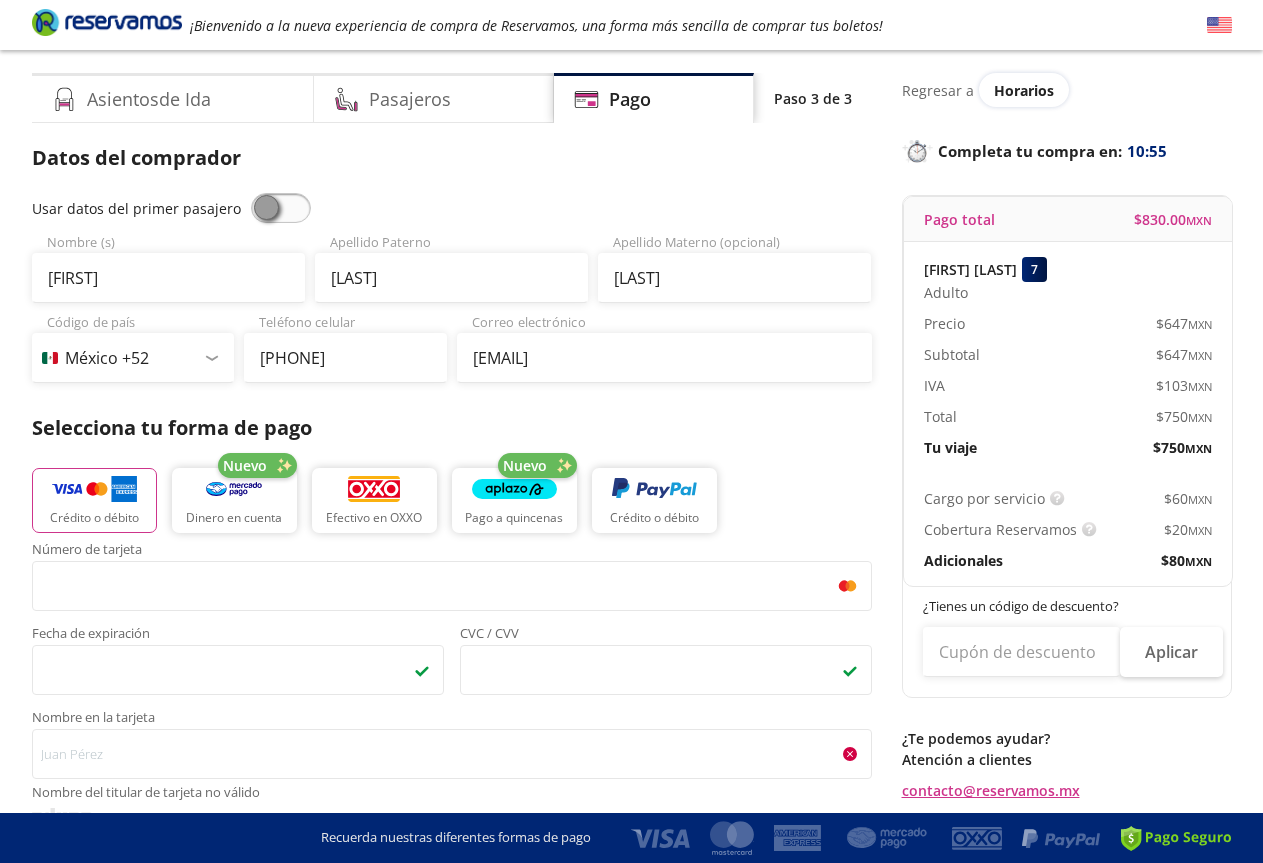 scroll, scrollTop: 0, scrollLeft: 0, axis: both 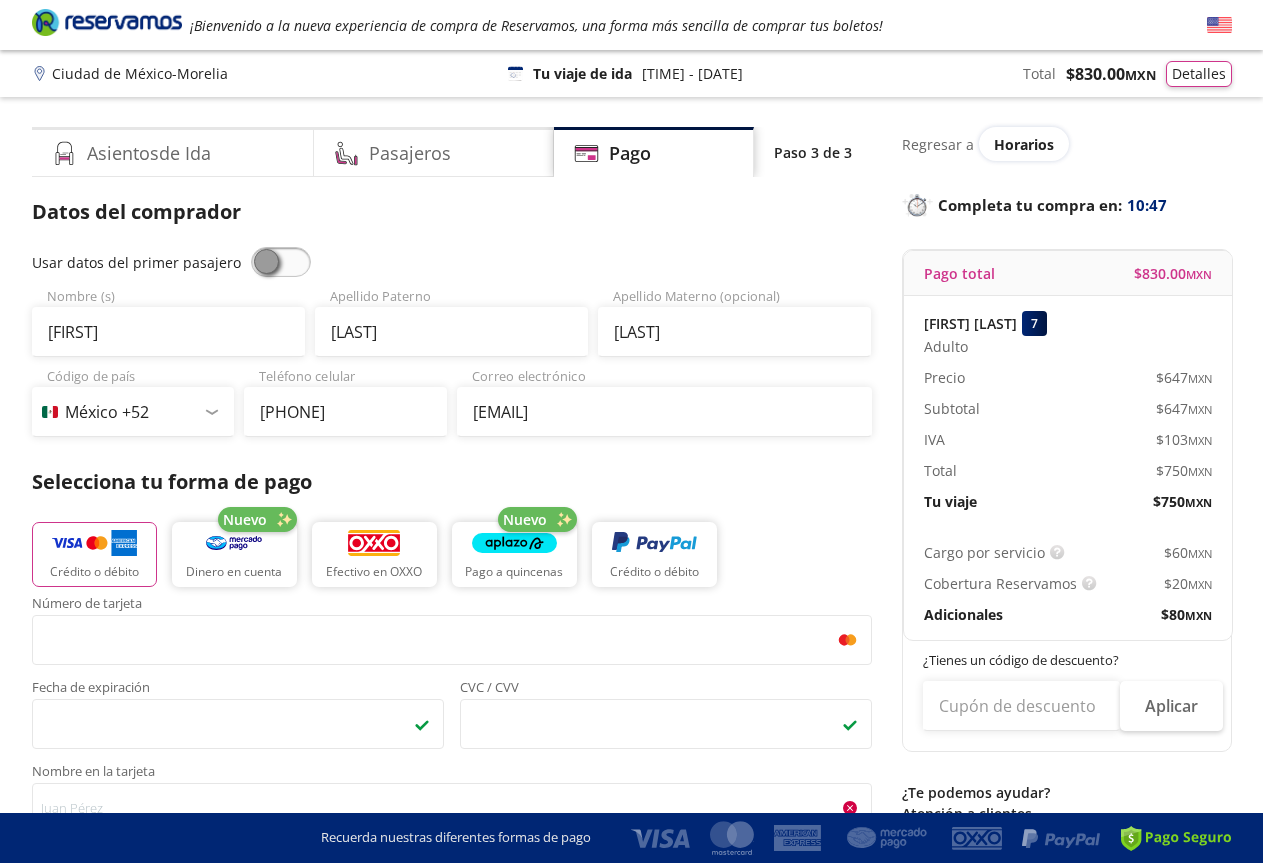 click on "Asientos  de Ida Pasajeros Pago Paso 3 de 3" at bounding box center (452, 152) 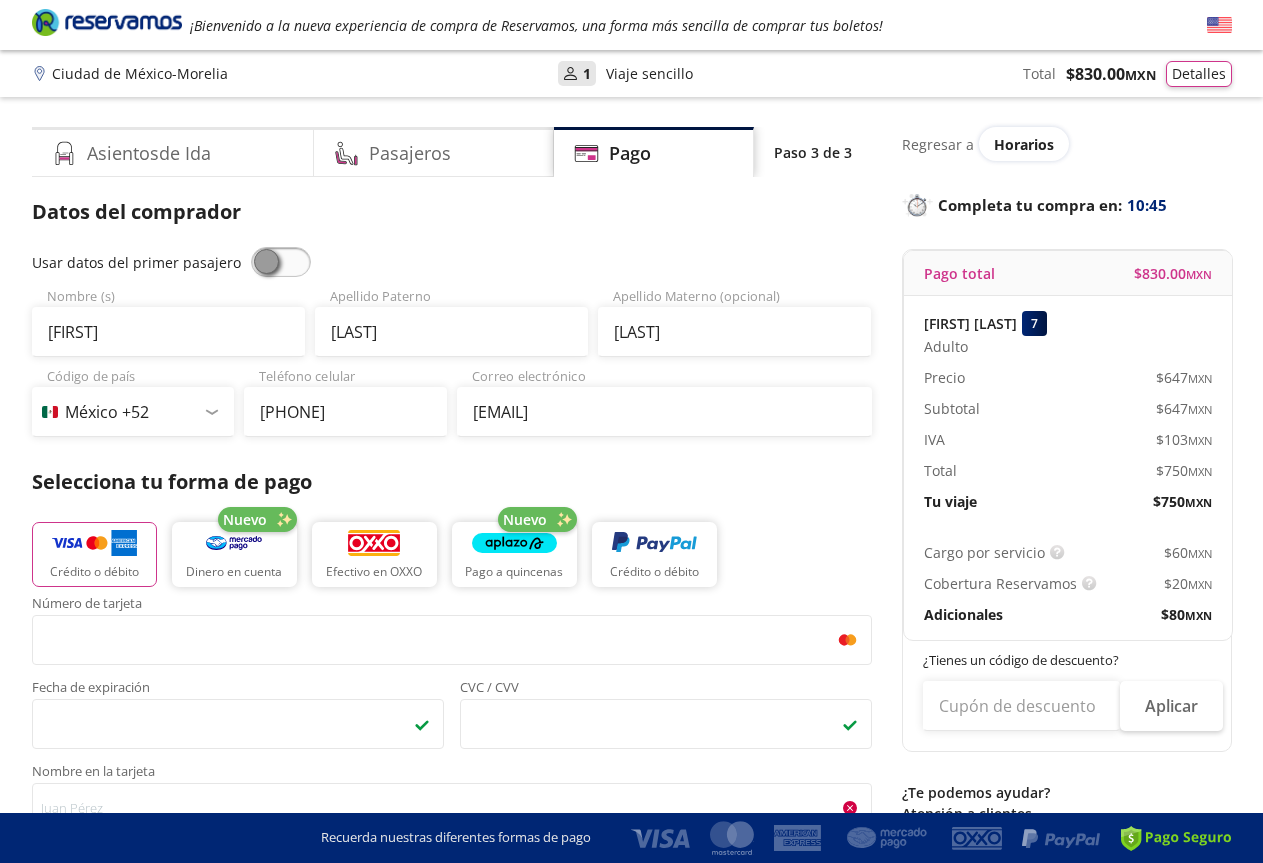 click on "Paso 3 de 3" at bounding box center (813, 152) 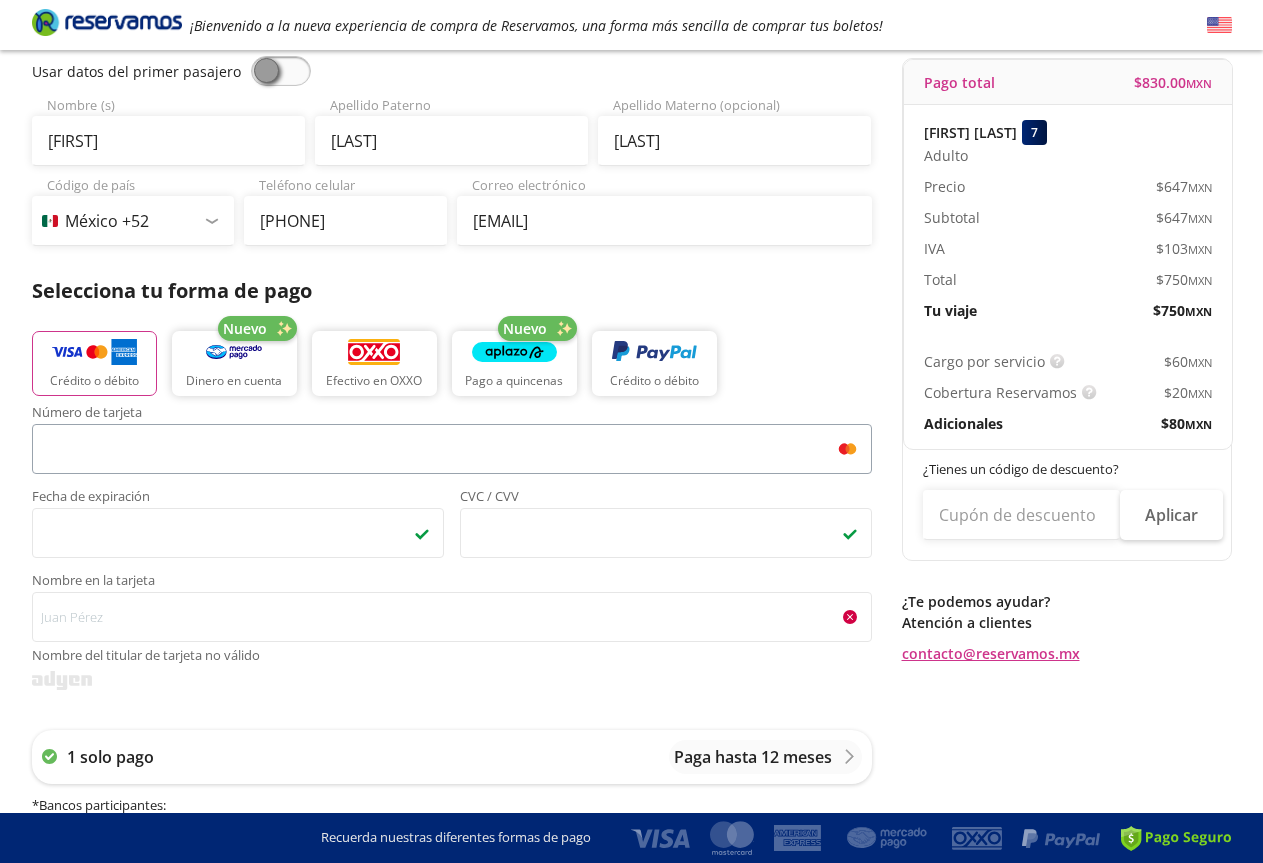 scroll, scrollTop: 200, scrollLeft: 0, axis: vertical 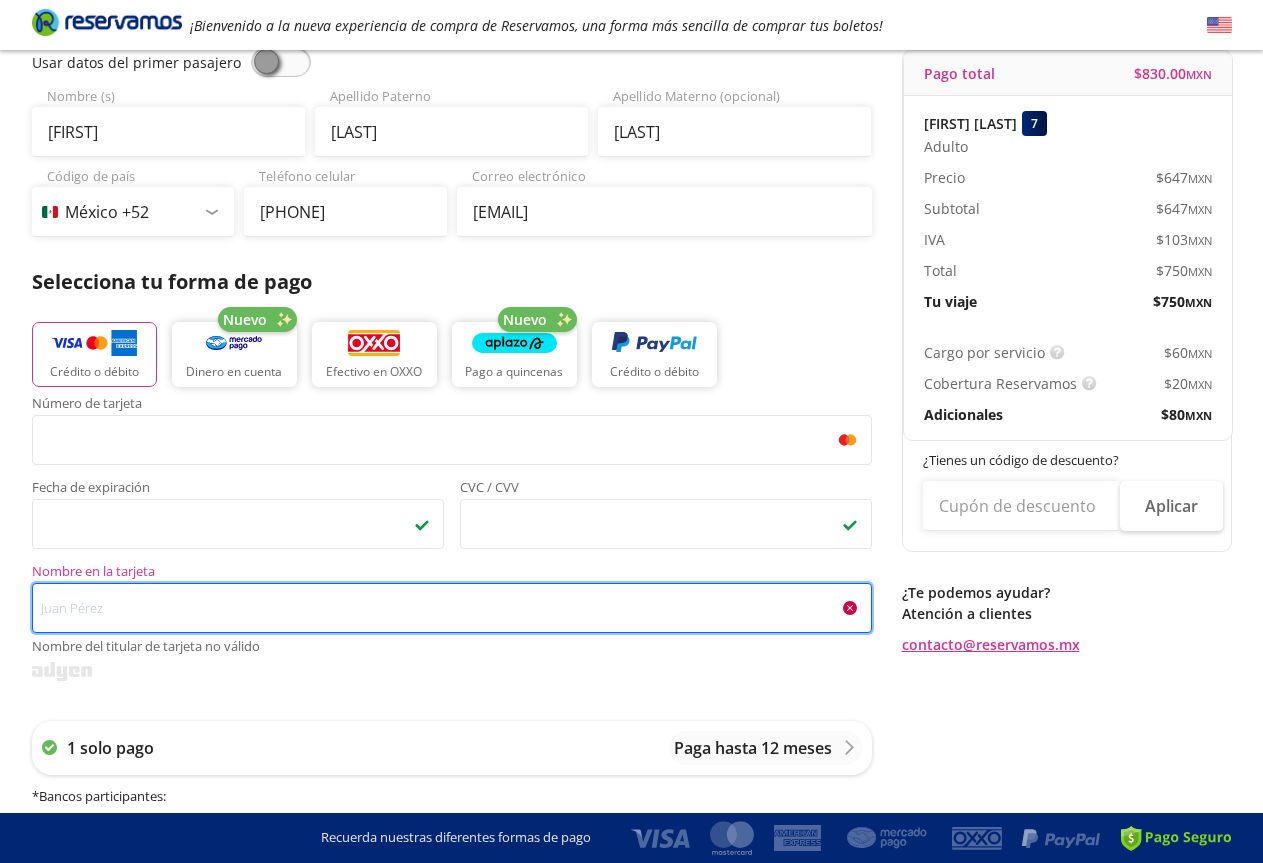 click on "Nombre en la tarjeta Nombre del titular de tarjeta no válido" at bounding box center [452, 608] 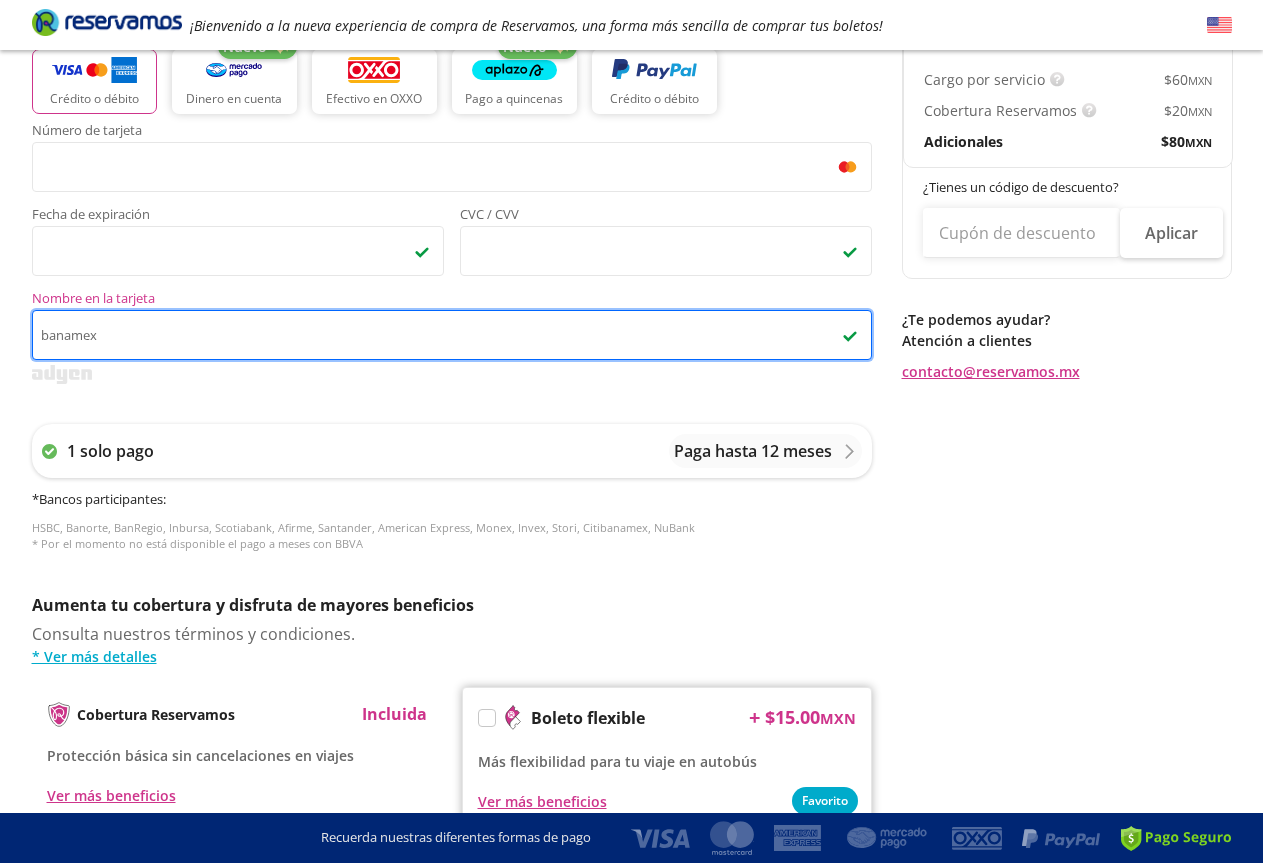 scroll, scrollTop: 700, scrollLeft: 0, axis: vertical 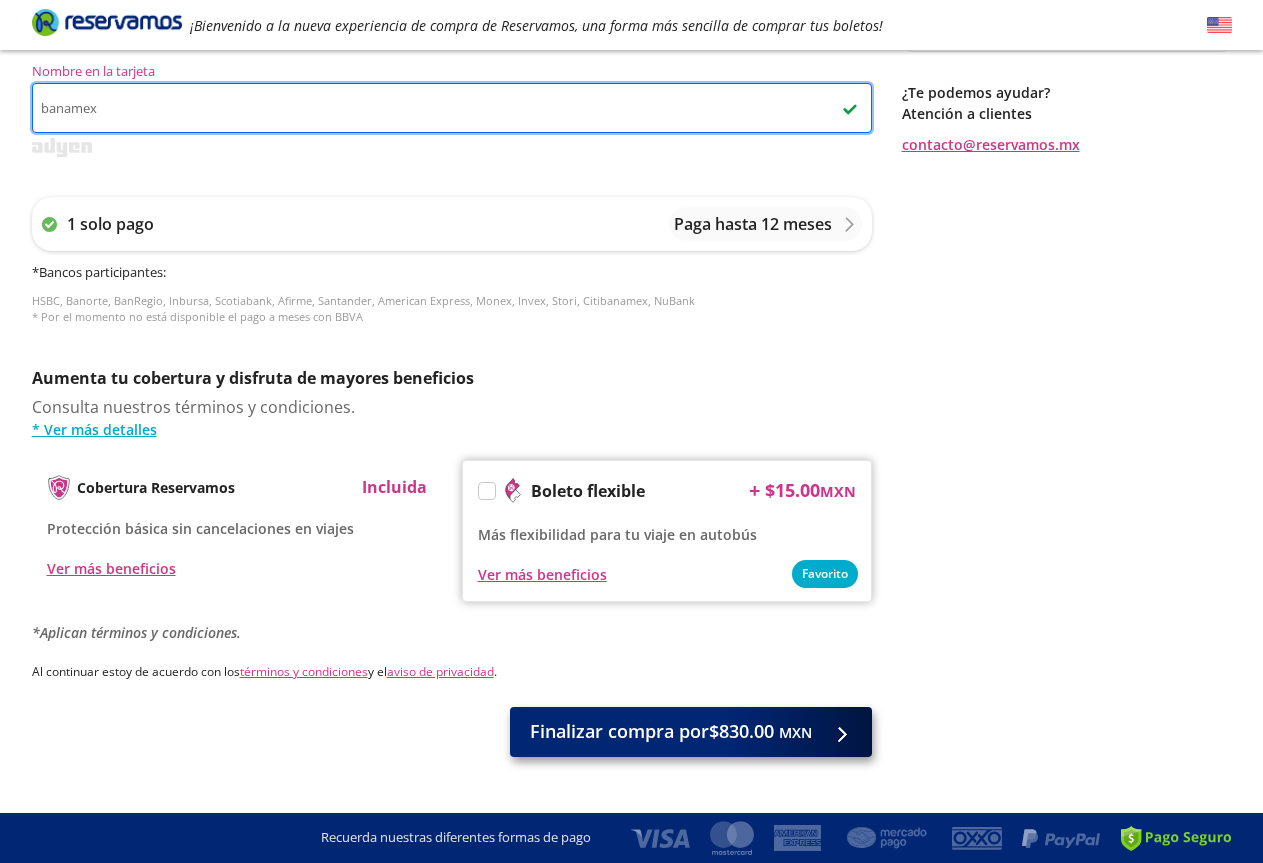 type on "banamex" 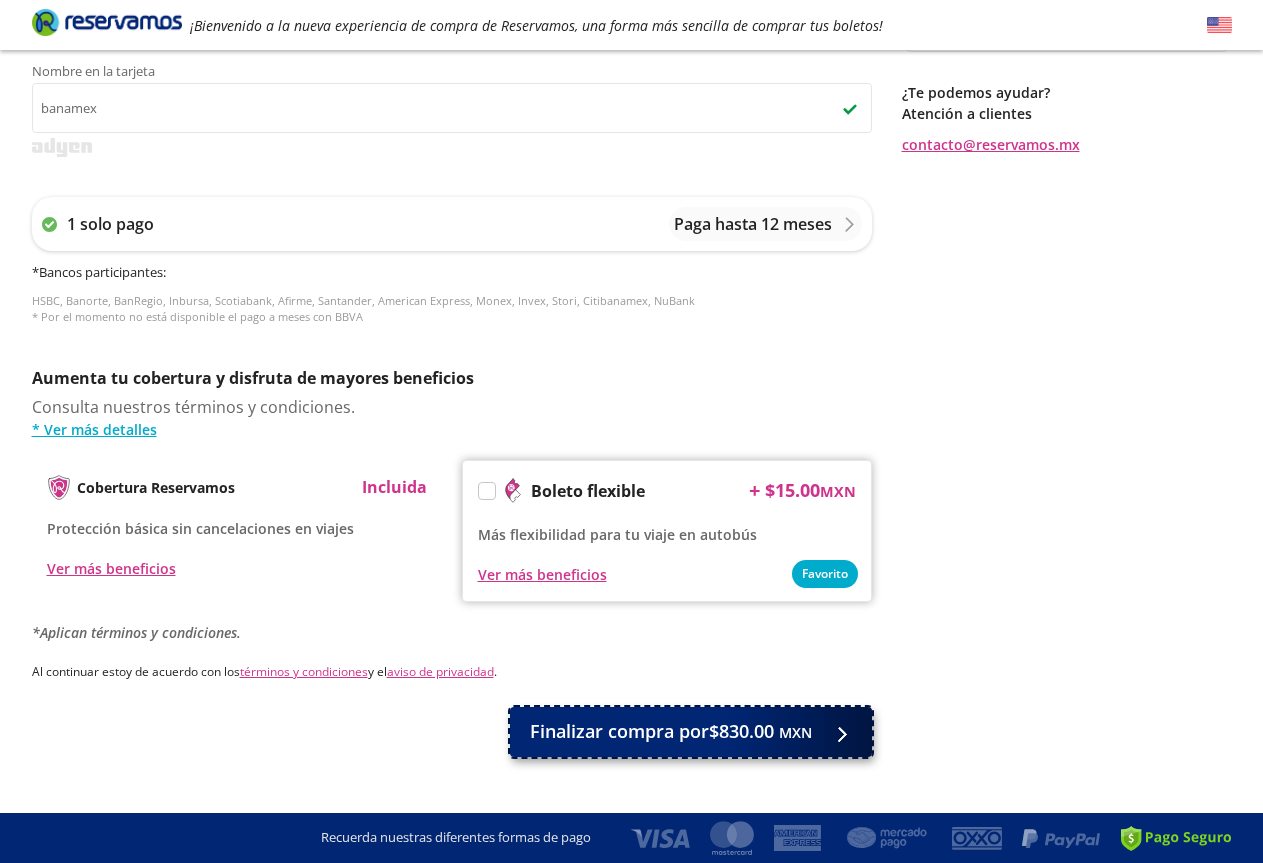 click on "Finalizar compra por  $830.00   MXN" at bounding box center (691, 732) 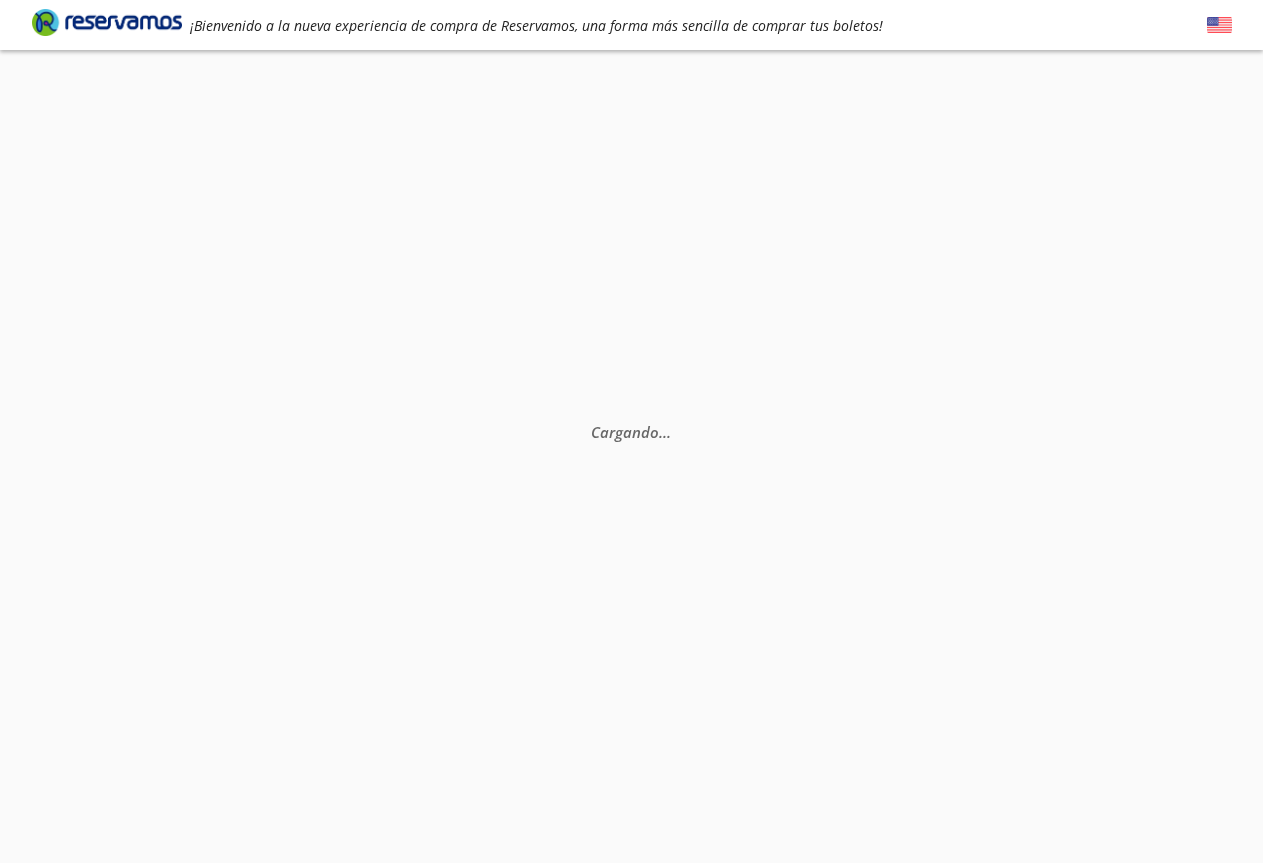 scroll, scrollTop: 0, scrollLeft: 0, axis: both 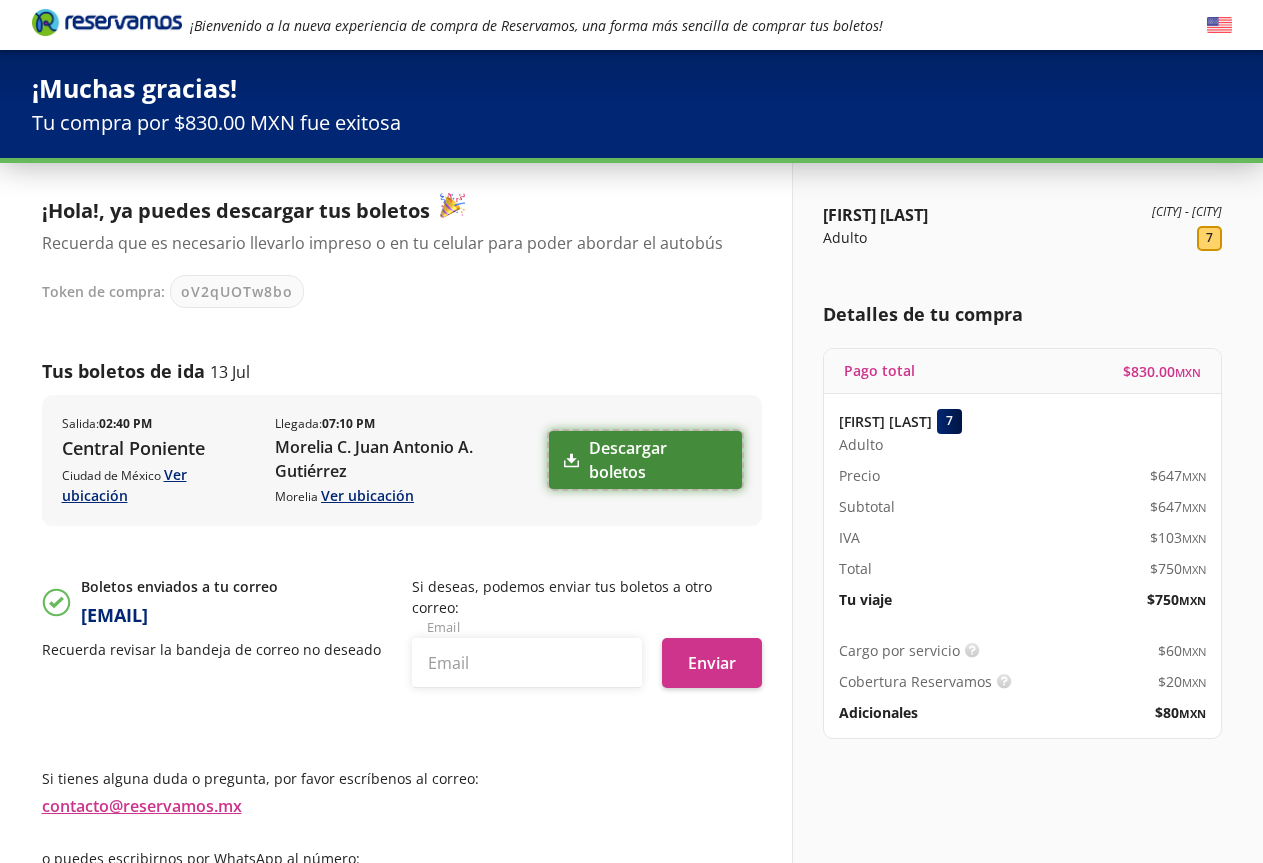 click on "Descargar boletos" at bounding box center [645, 460] 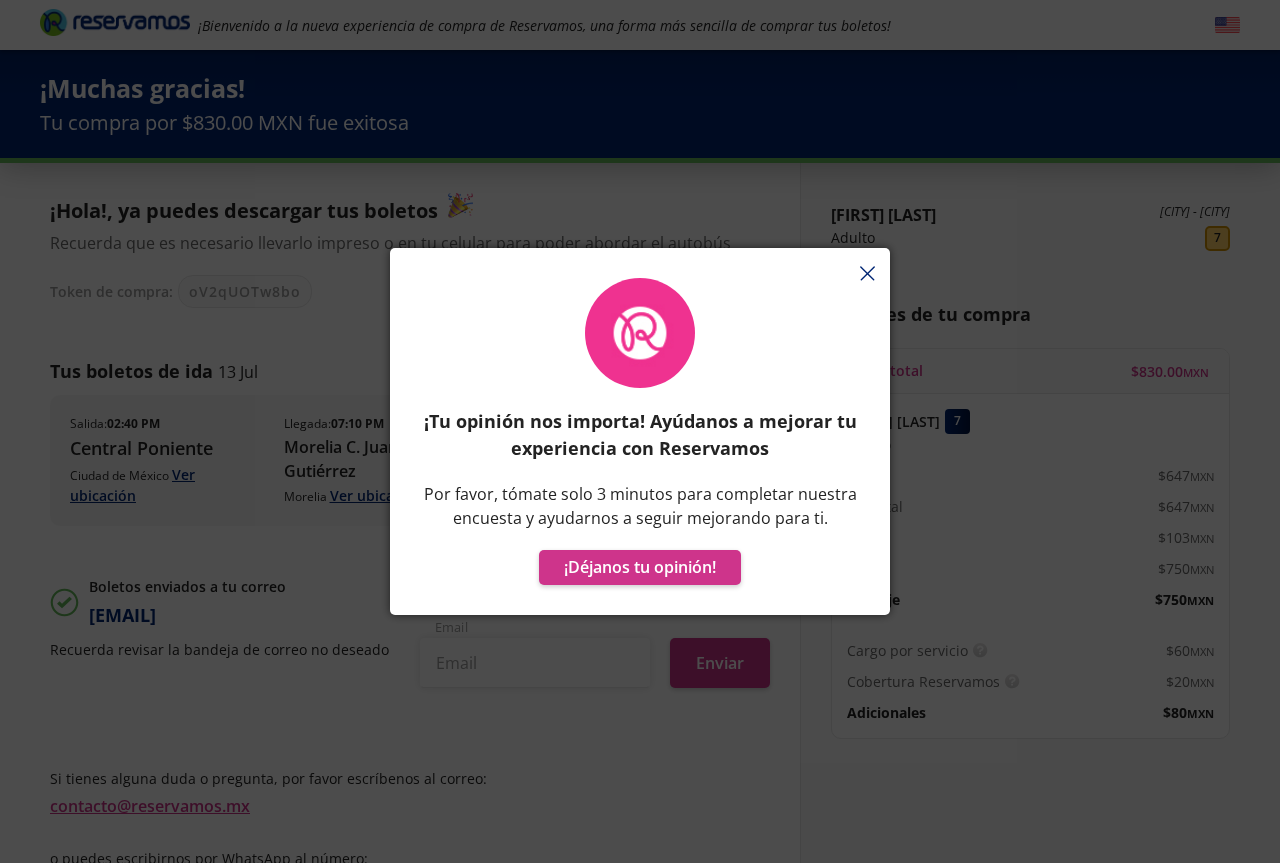 click on "¡Tu opinión nos importa! Ayúdanos a mejorar tu experiencia con Reservamos Por favor, tómate solo 3 minutos para completar nuestra encuesta y ayudarnos a seguir mejorando para ti. ¡Déjanos tu opinión!" at bounding box center [640, 441] 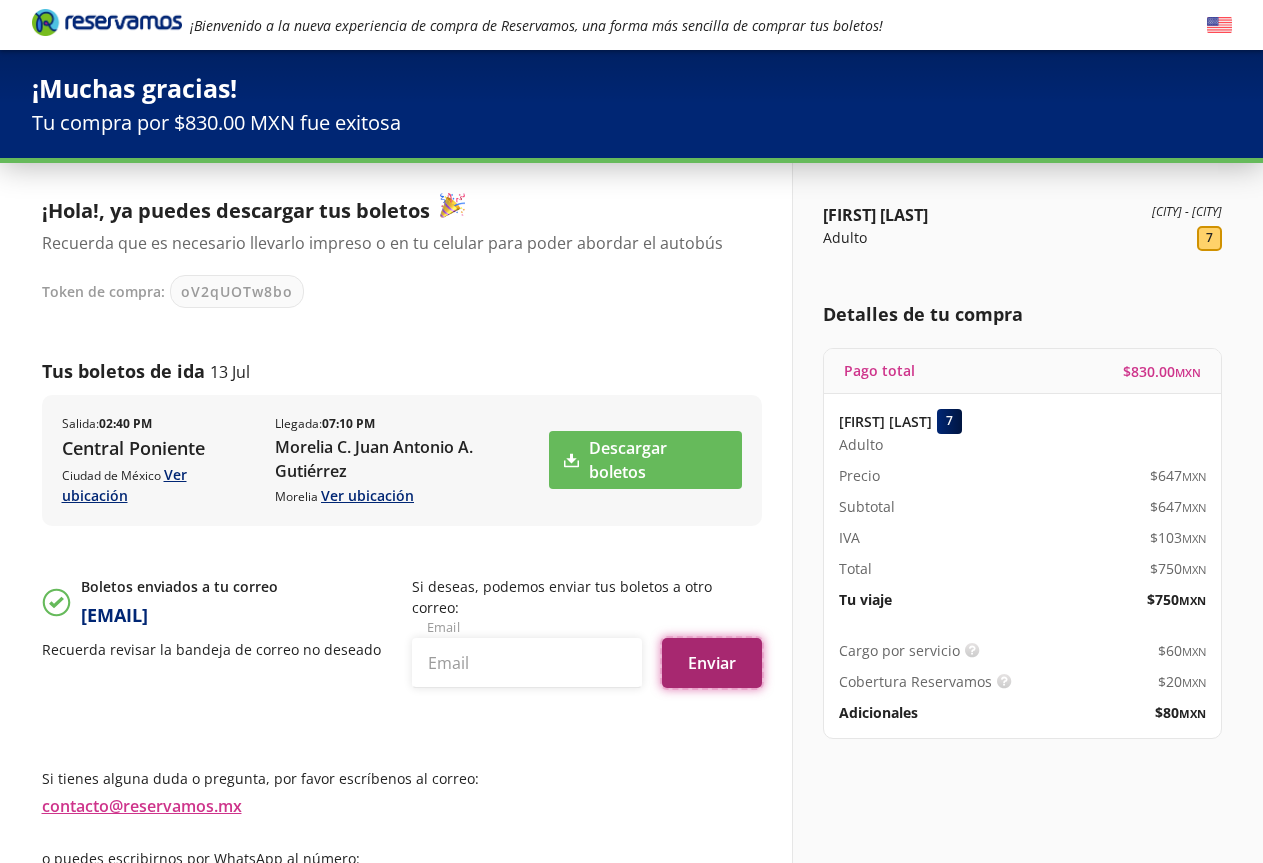 click on "Enviar" at bounding box center (712, 663) 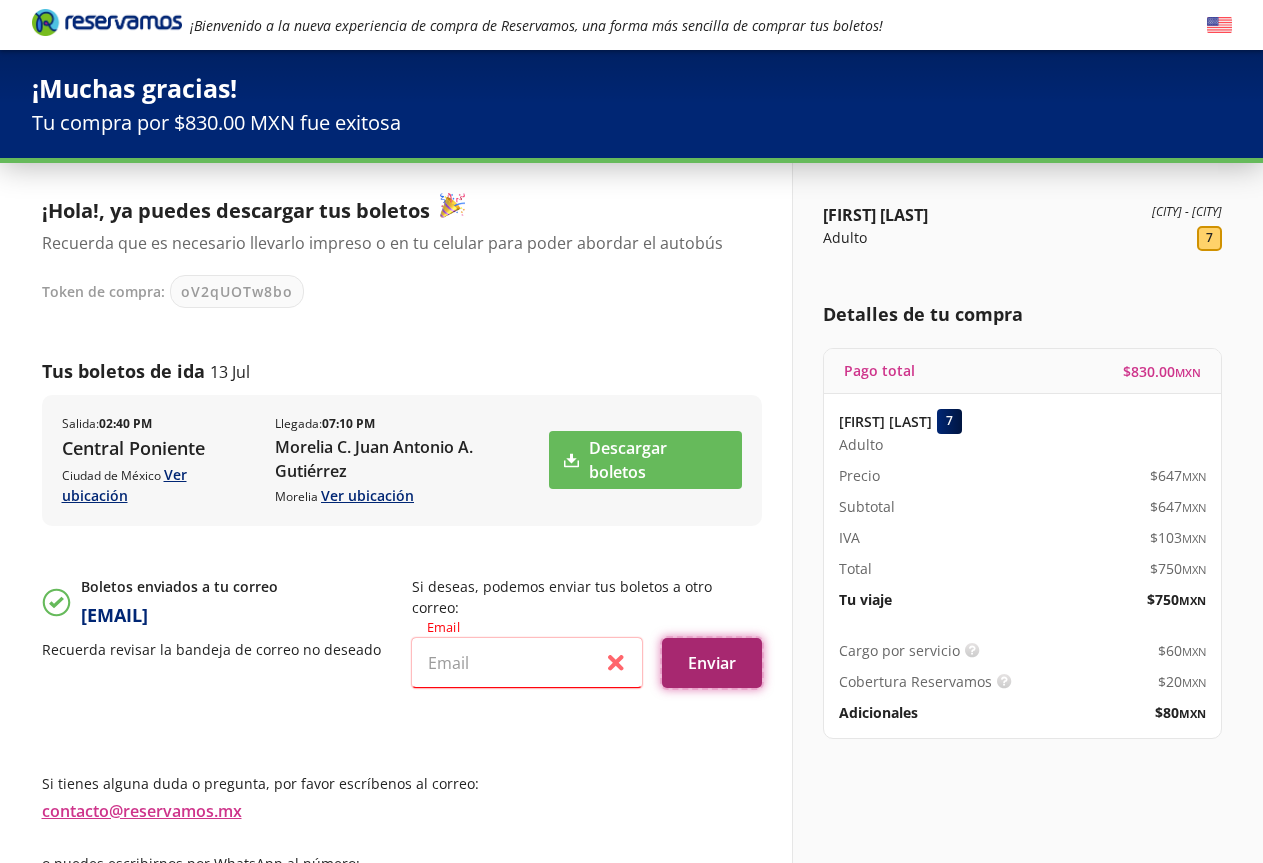 click on "Enviar" at bounding box center [712, 663] 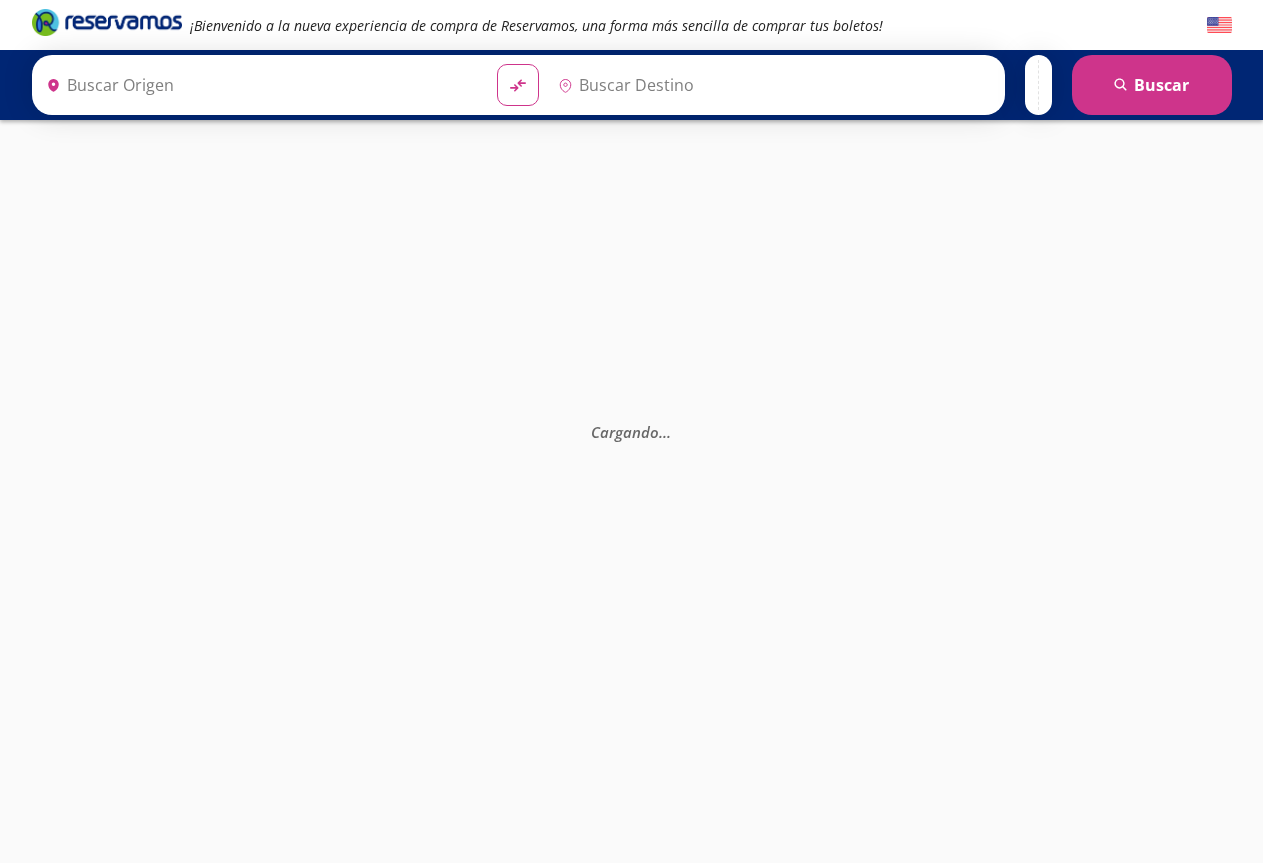 scroll, scrollTop: 0, scrollLeft: 0, axis: both 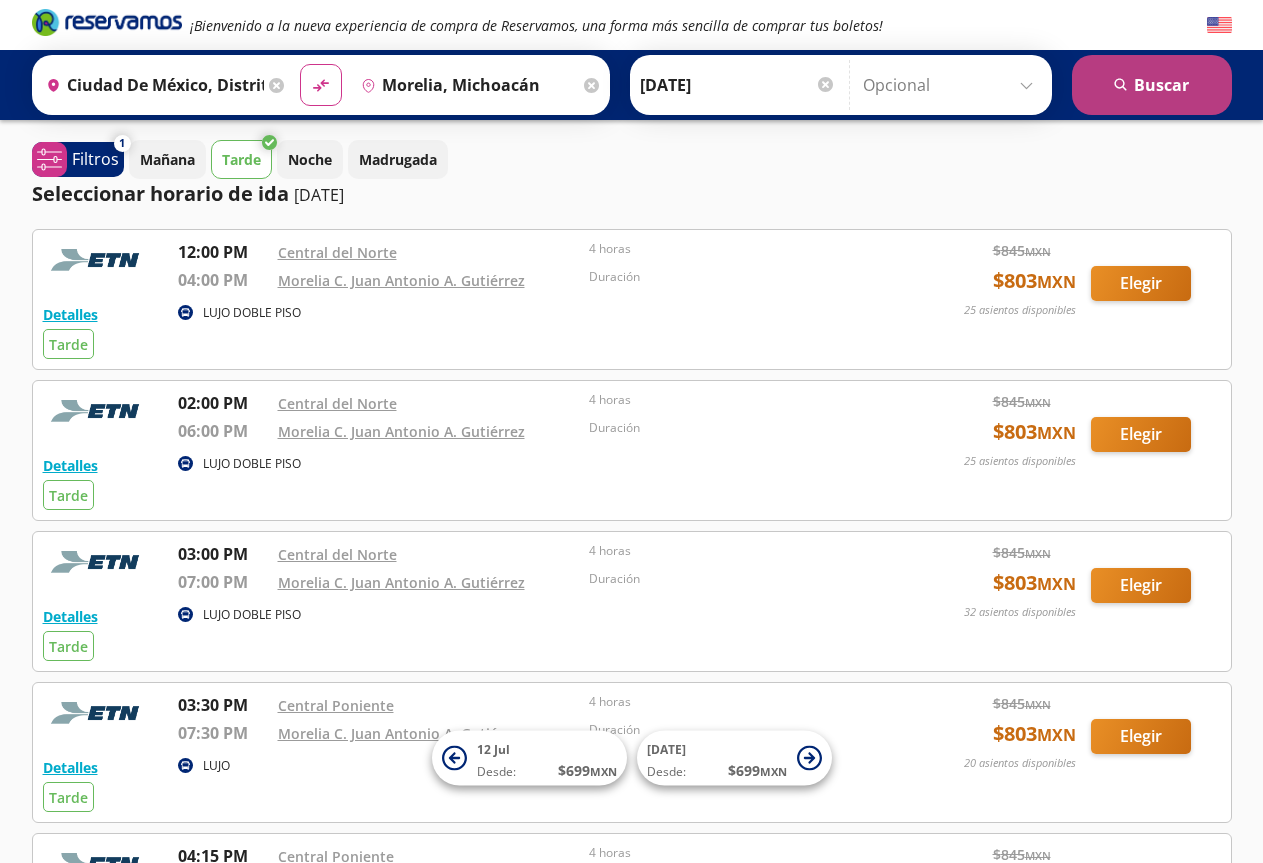 click on "search
Buscar" at bounding box center [1152, 85] 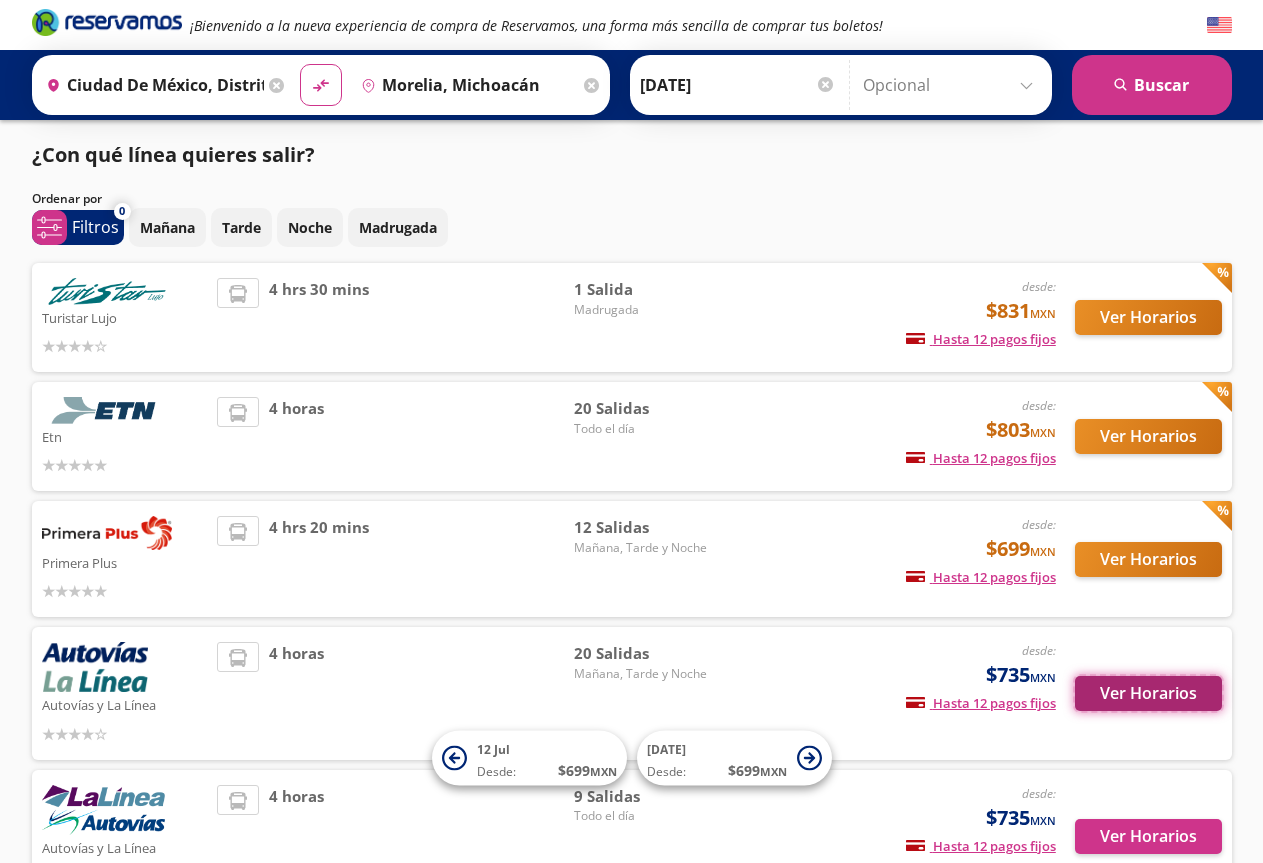 click on "Ver Horarios" at bounding box center (1148, 693) 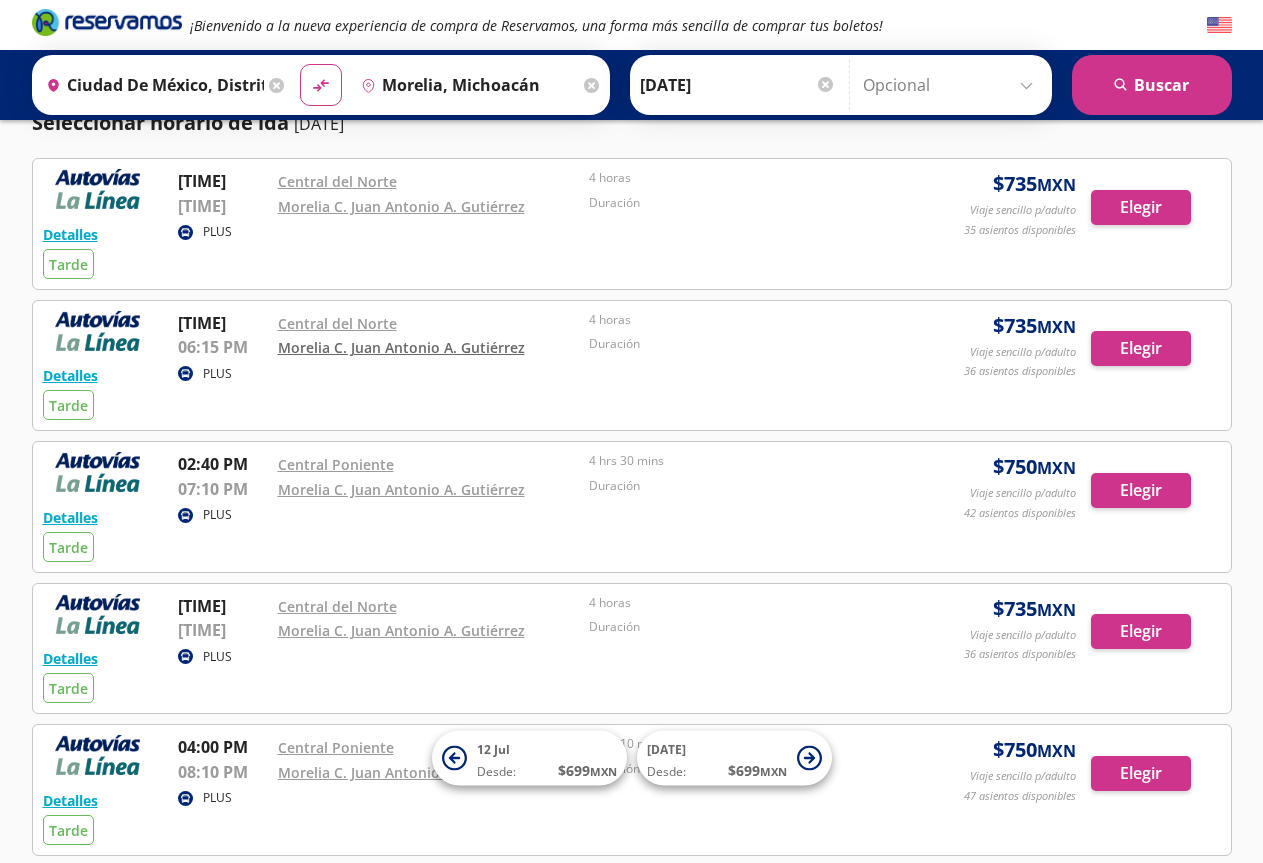 scroll, scrollTop: 100, scrollLeft: 0, axis: vertical 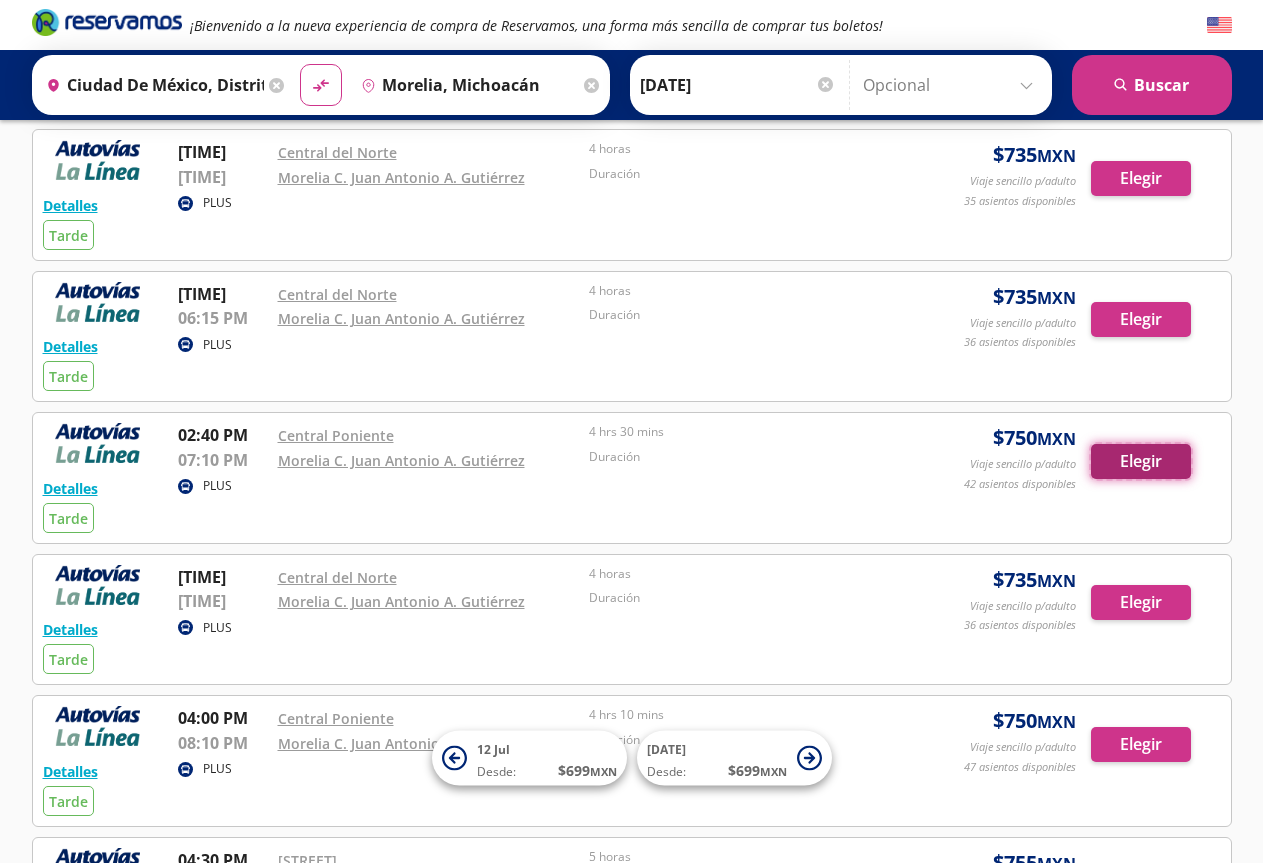 click on "Elegir" at bounding box center [1141, 178] 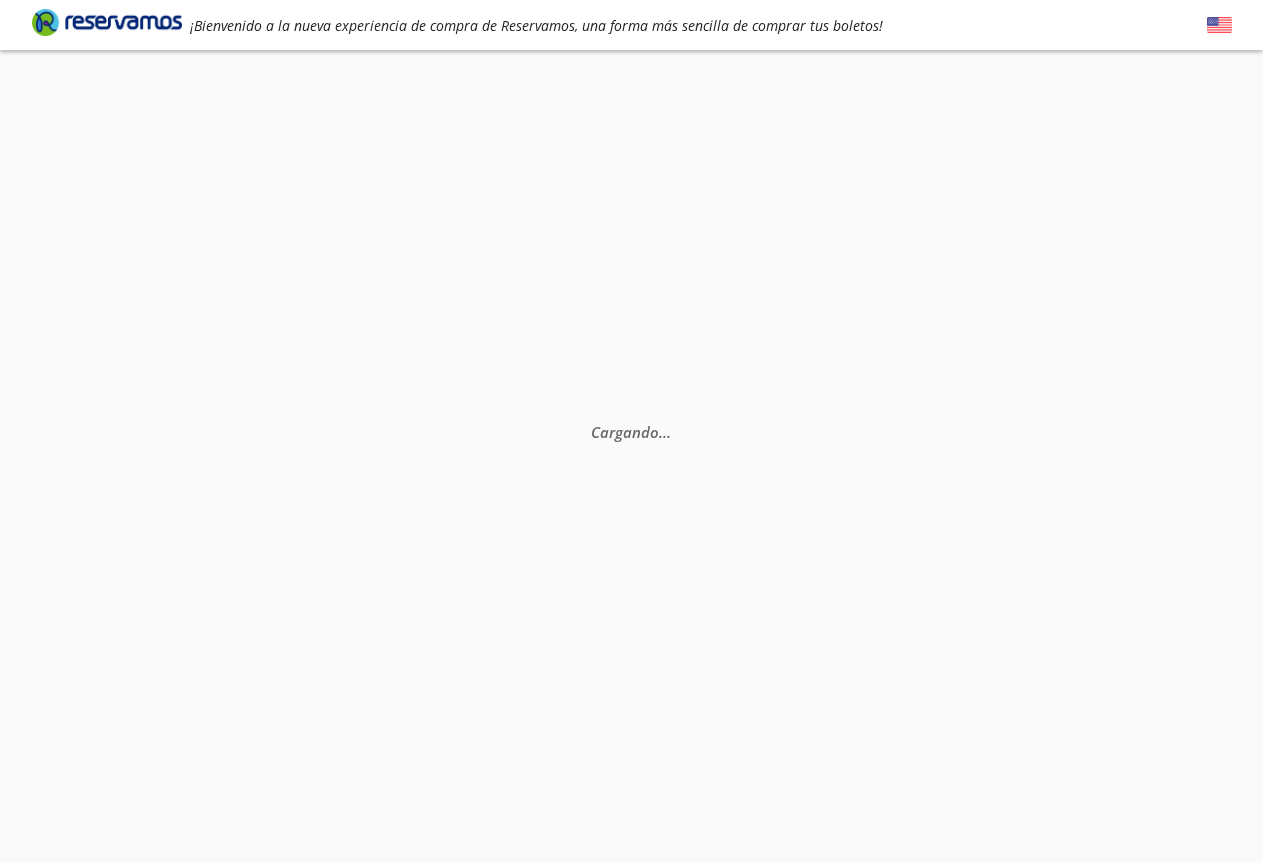 scroll, scrollTop: 0, scrollLeft: 0, axis: both 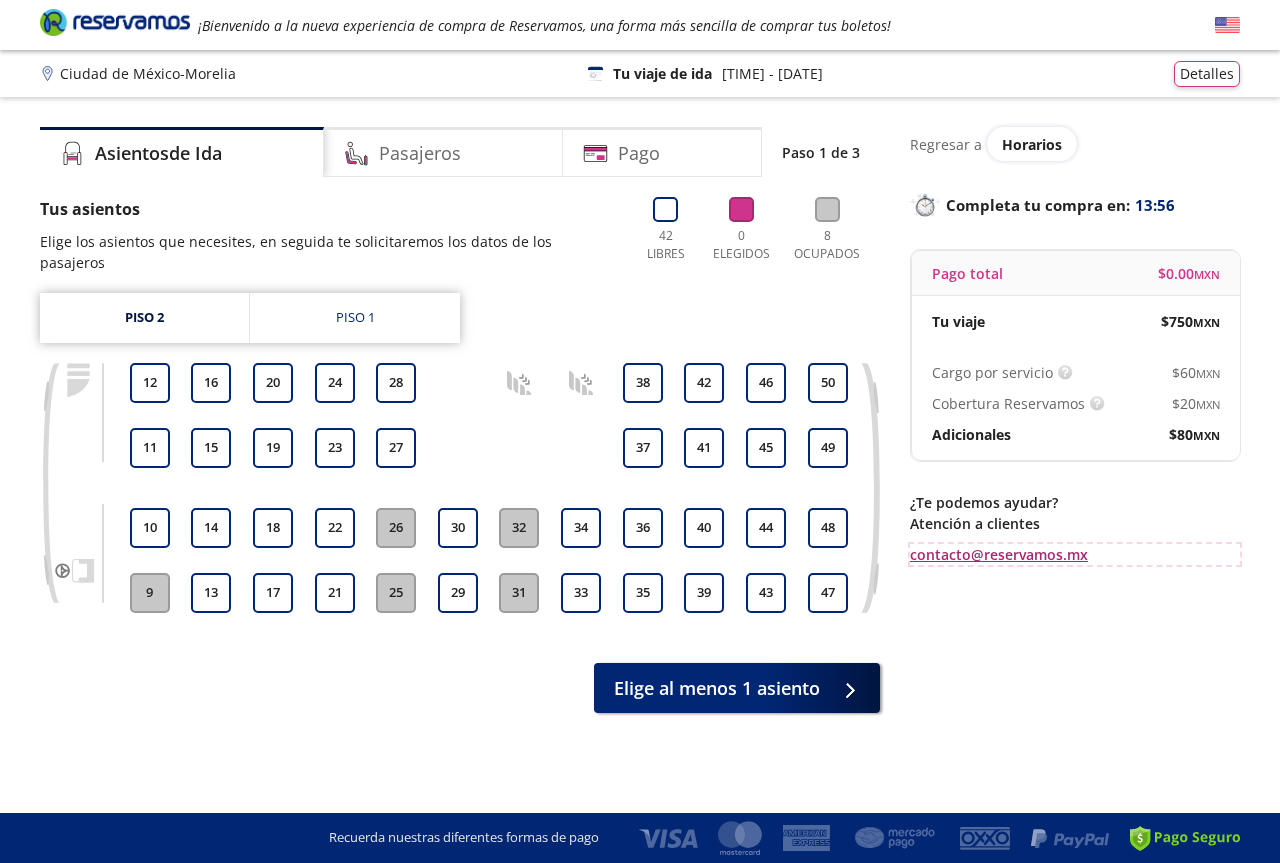 click on "contacto@reservamos.mx" at bounding box center [1075, 554] 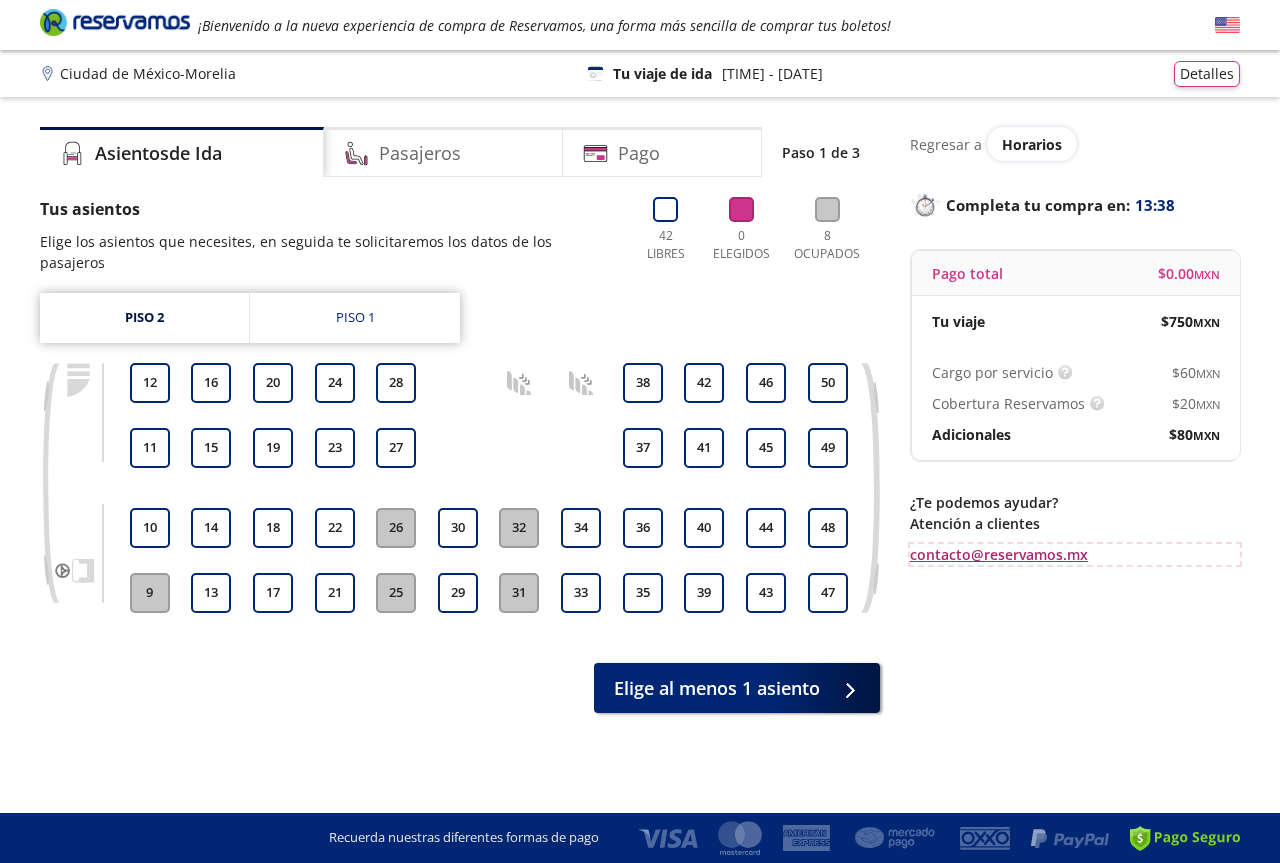 click on "contacto@reservamos.mx" at bounding box center (1075, 554) 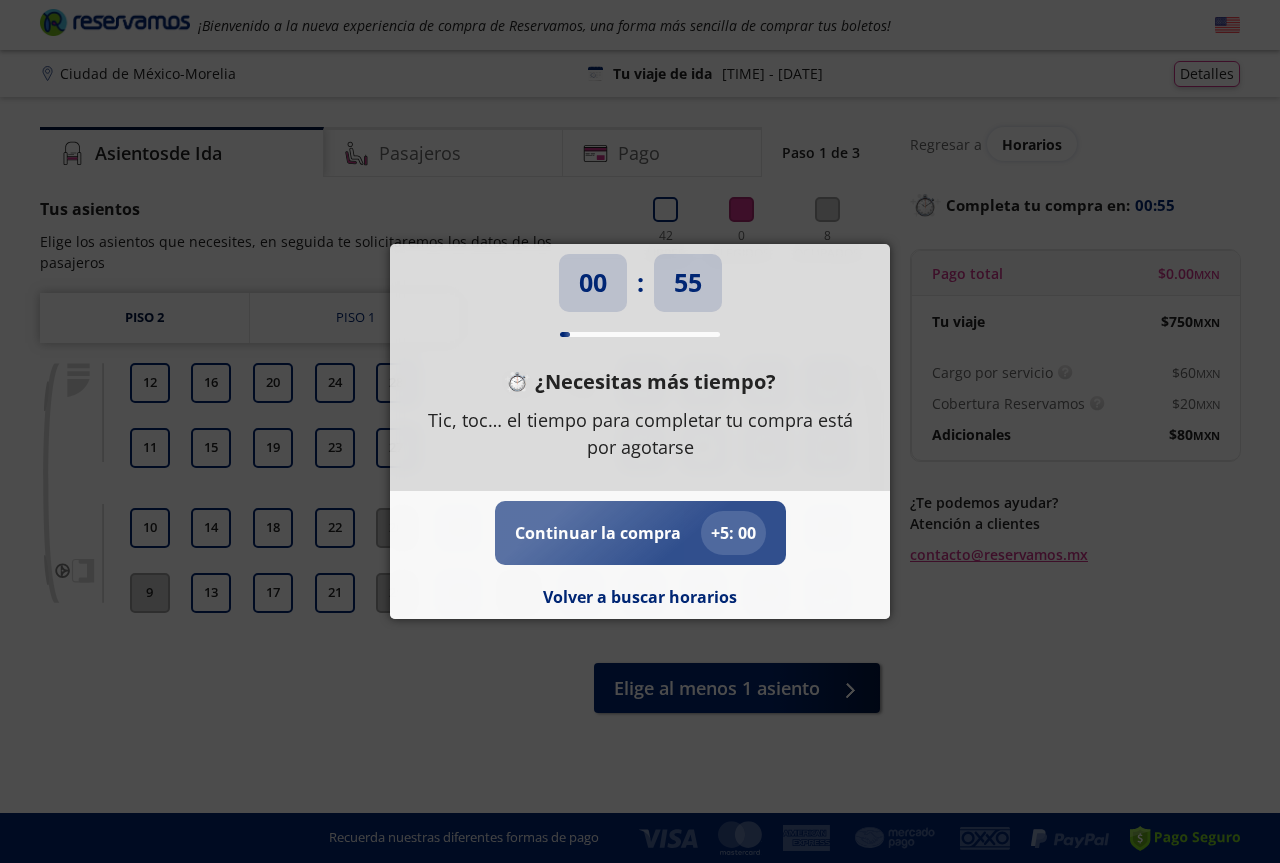 click on "Continuar la compra" at bounding box center [598, 533] 